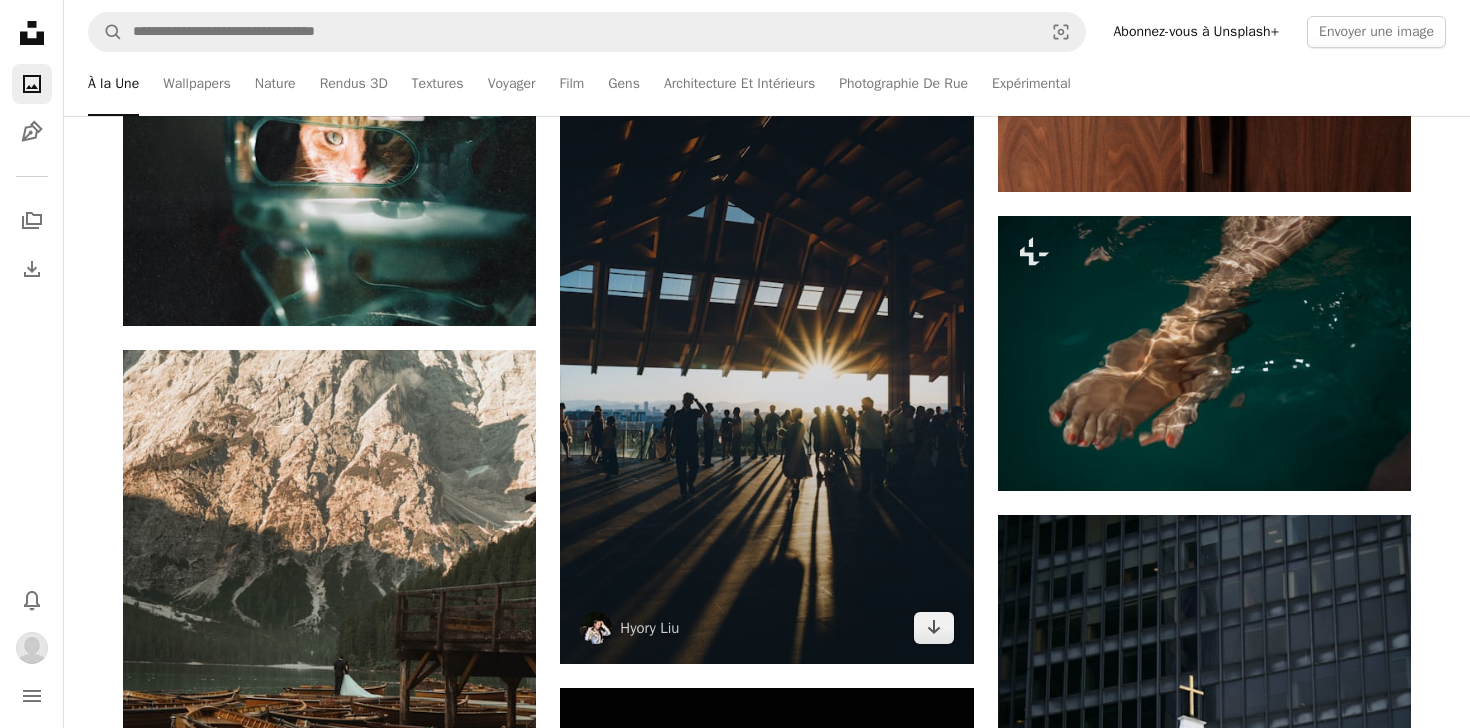 scroll, scrollTop: 3958, scrollLeft: 0, axis: vertical 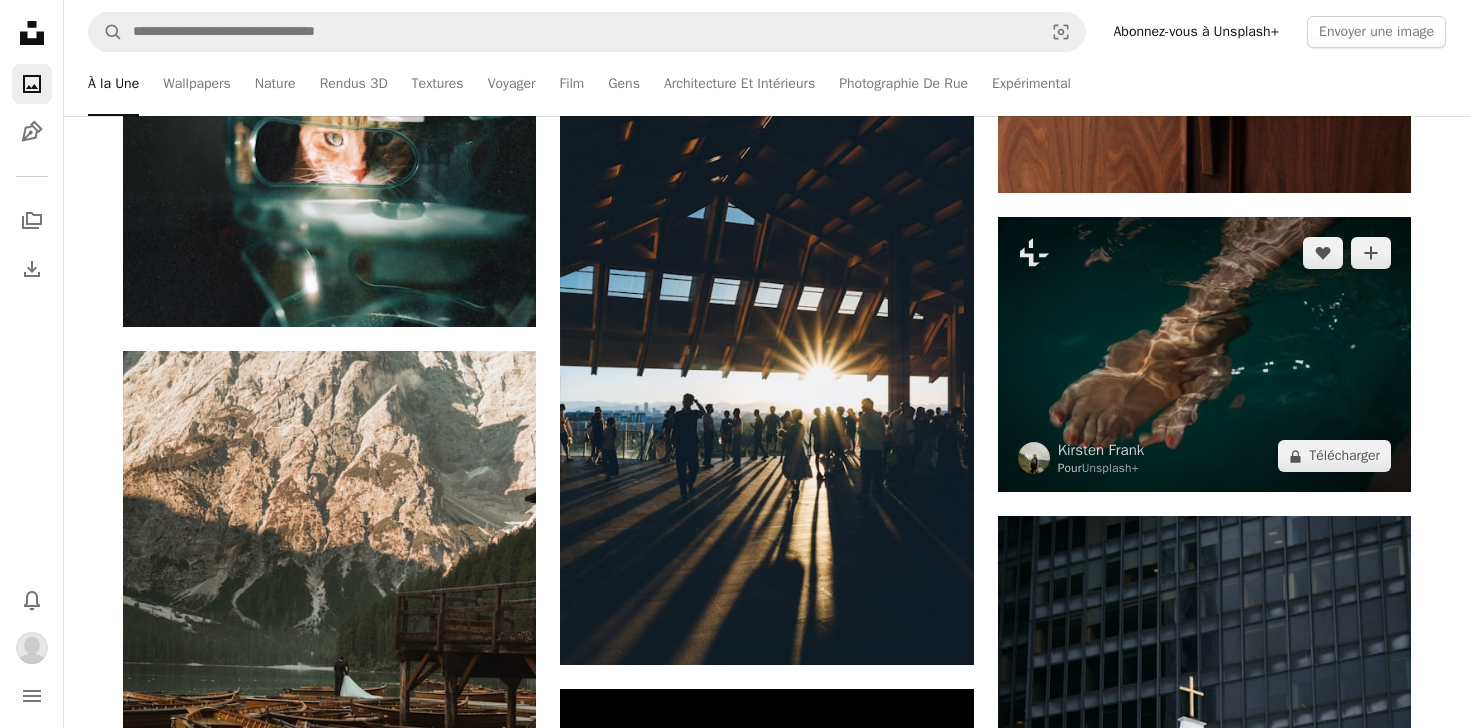 click at bounding box center [1204, 354] 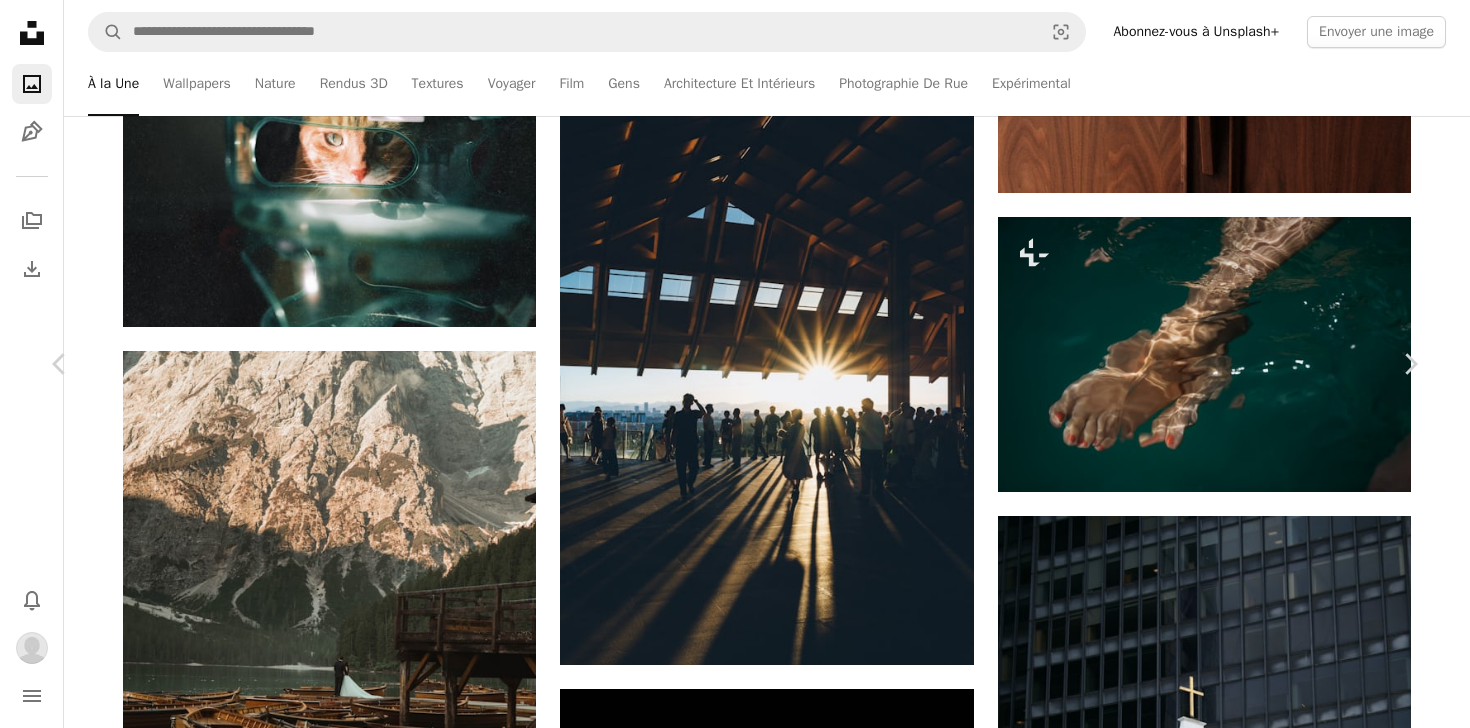 scroll, scrollTop: 0, scrollLeft: 0, axis: both 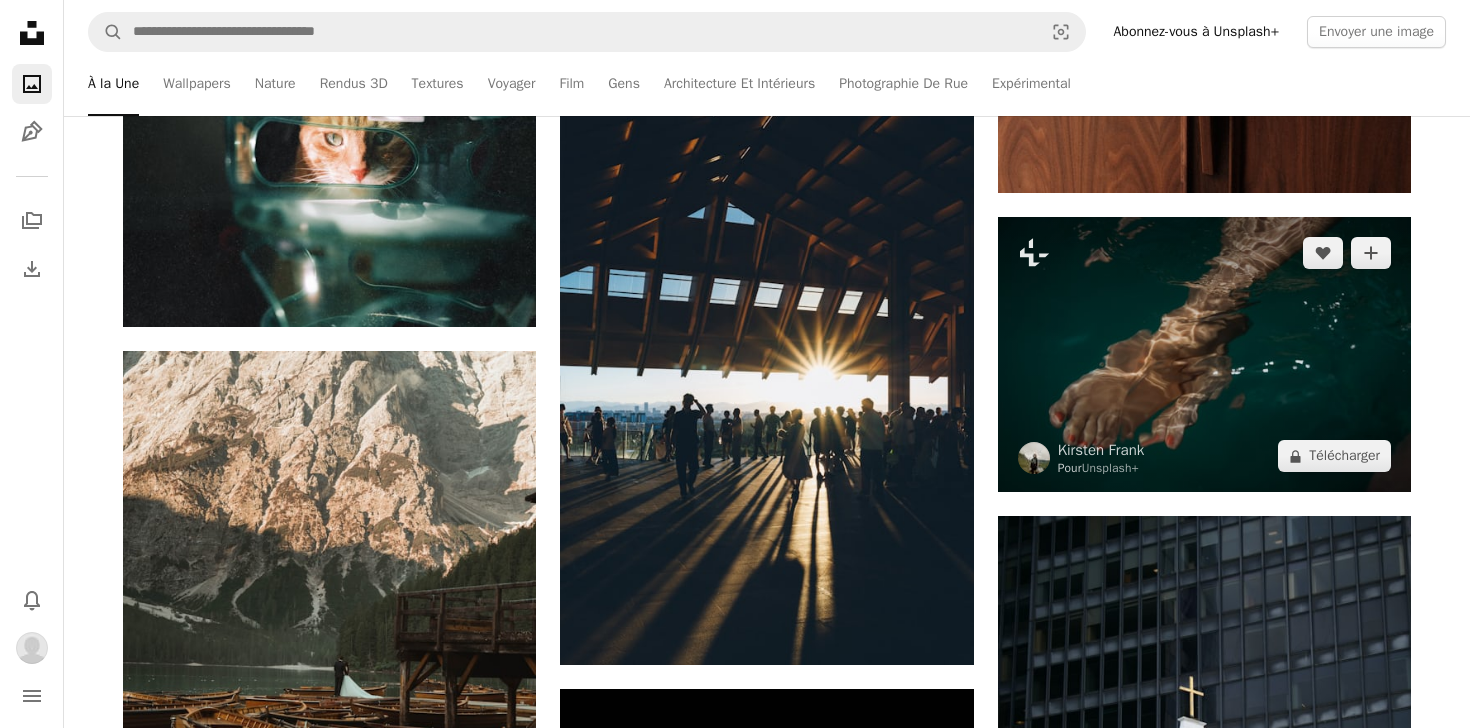 click at bounding box center [1204, 354] 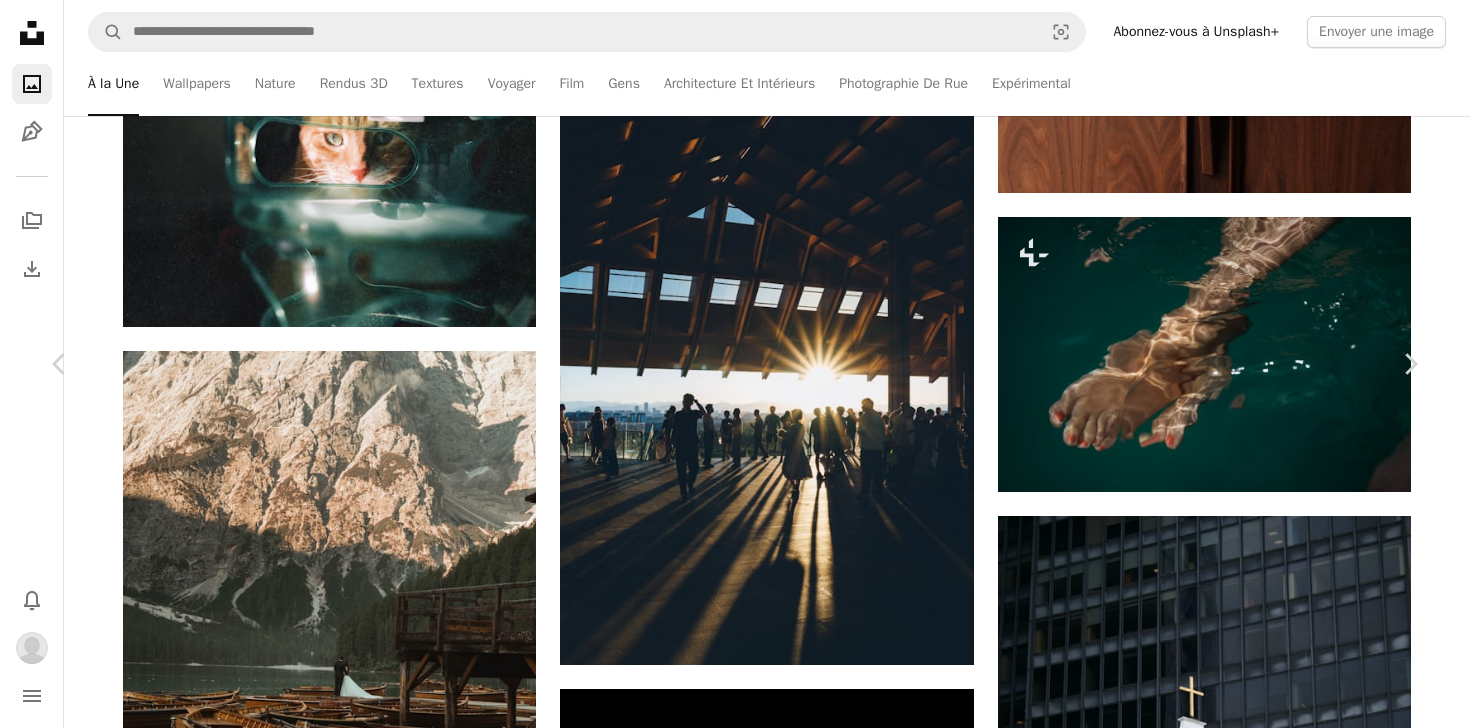 click on "Modifier l’image   Plus sign for Unsplash+" at bounding box center [1117, 4969] 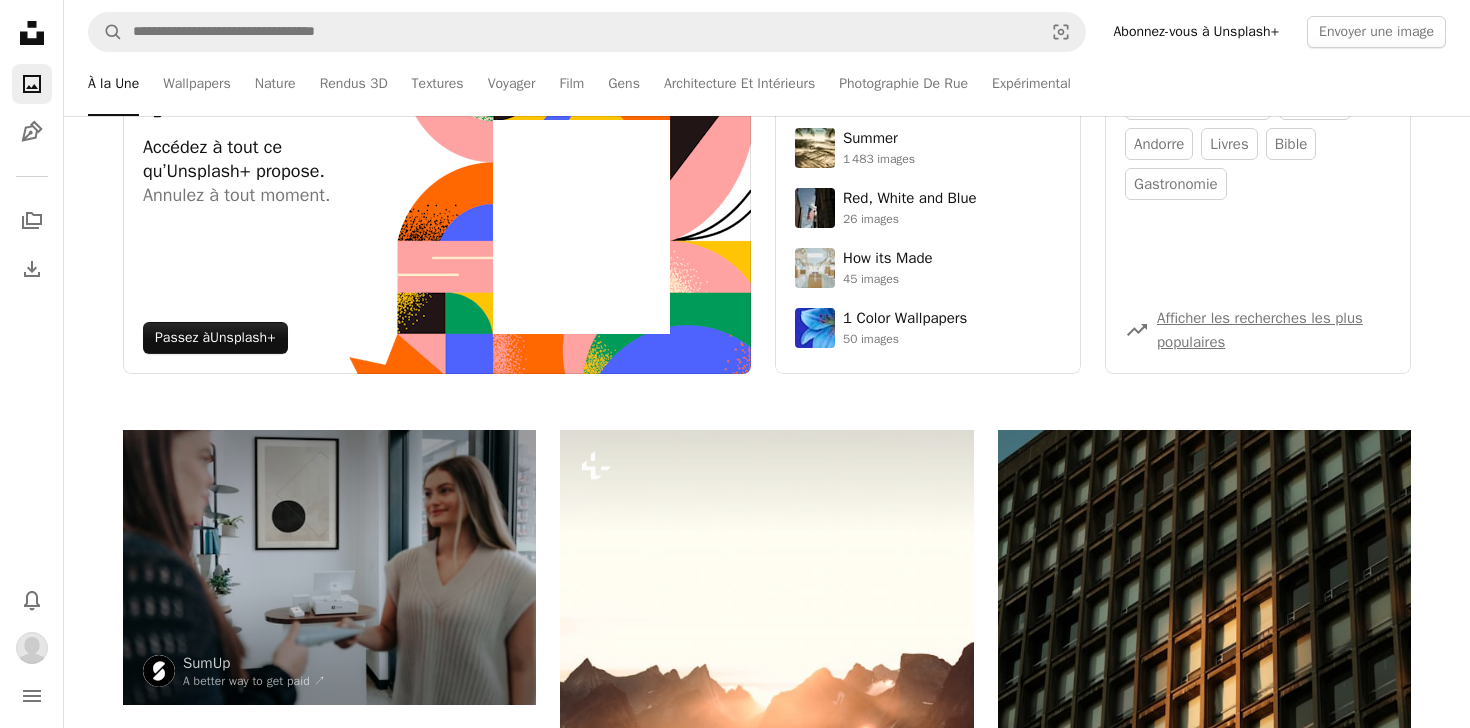 scroll, scrollTop: 0, scrollLeft: 0, axis: both 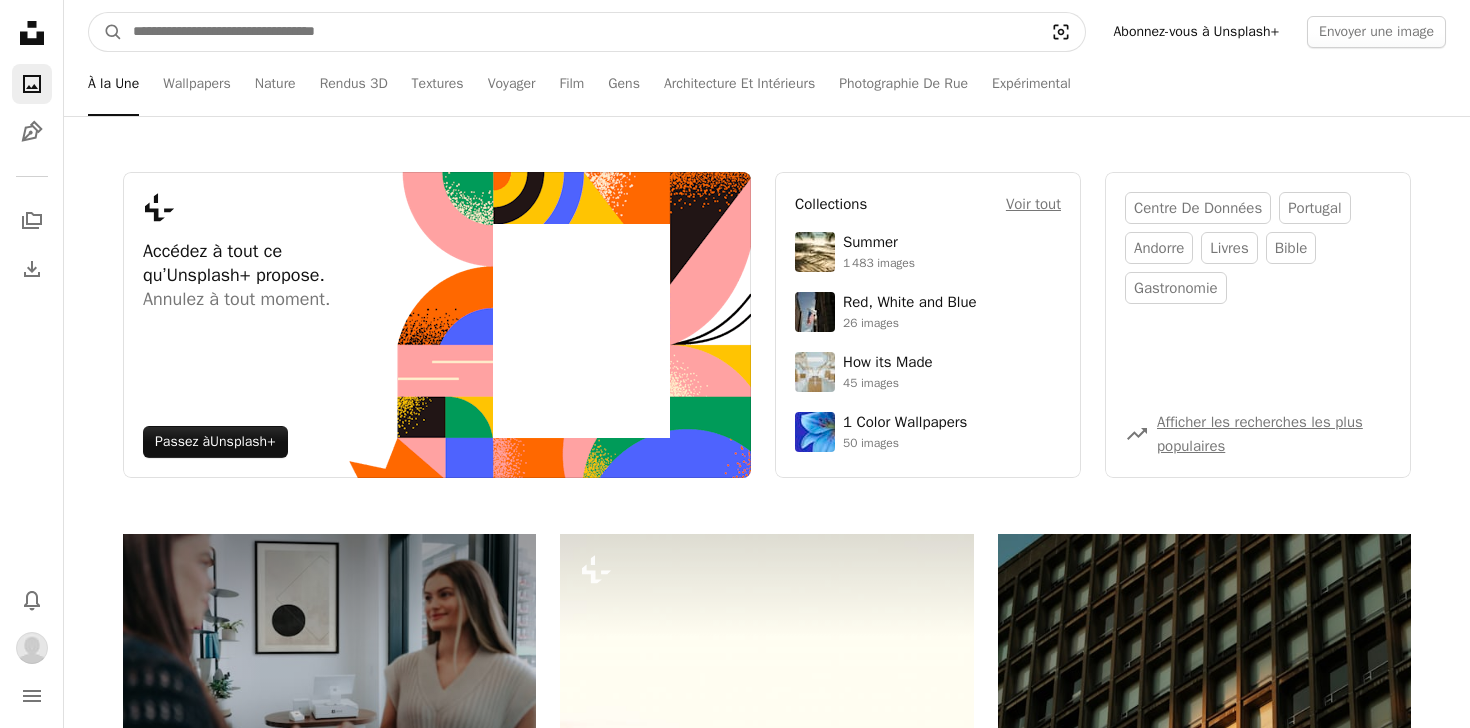 click on "Visual search" 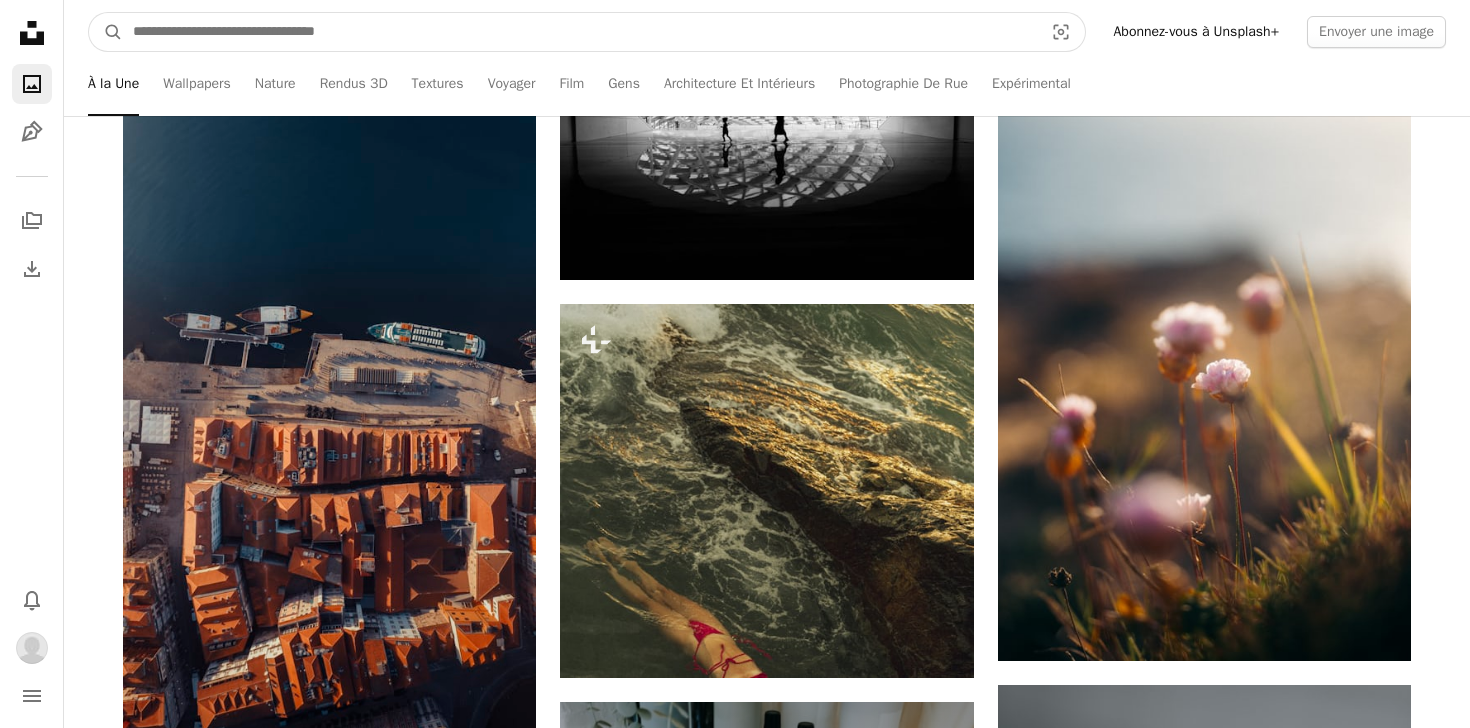 scroll, scrollTop: 1399, scrollLeft: 0, axis: vertical 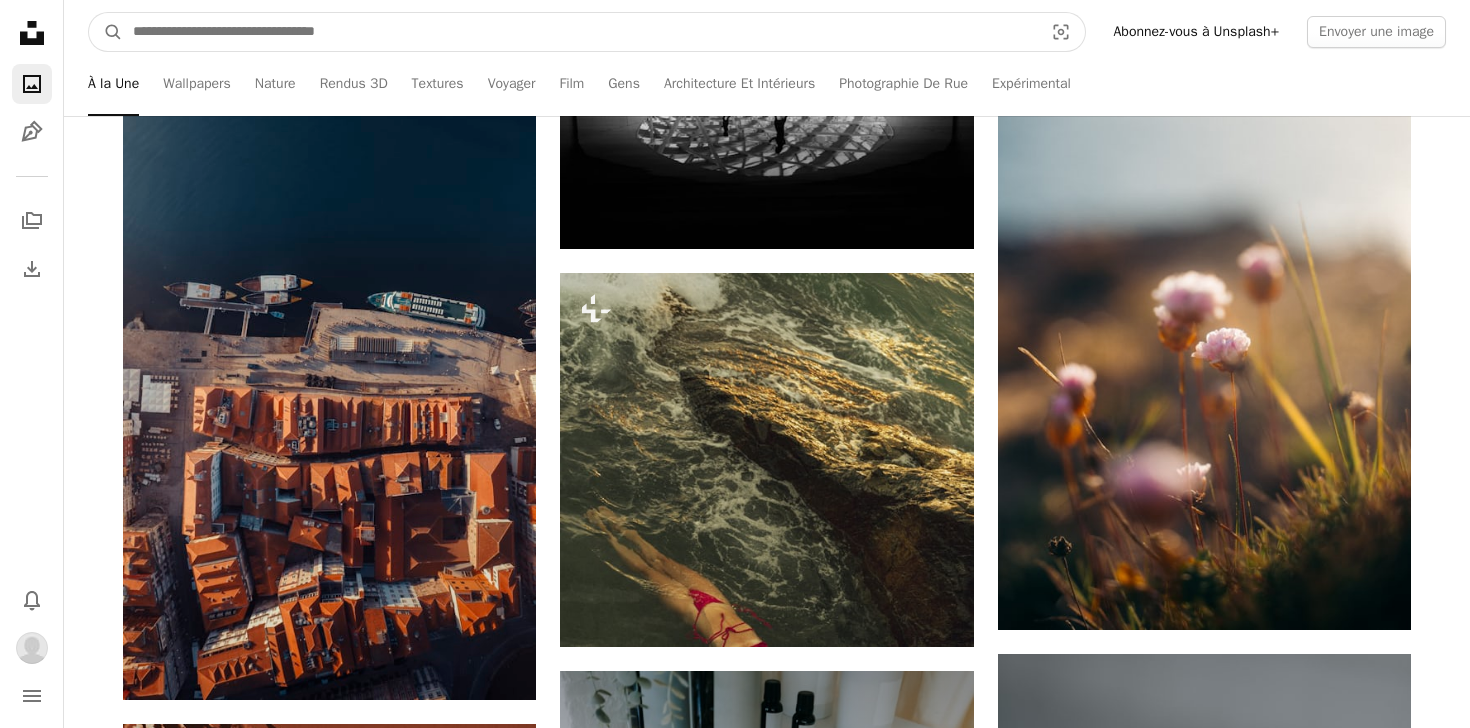 type 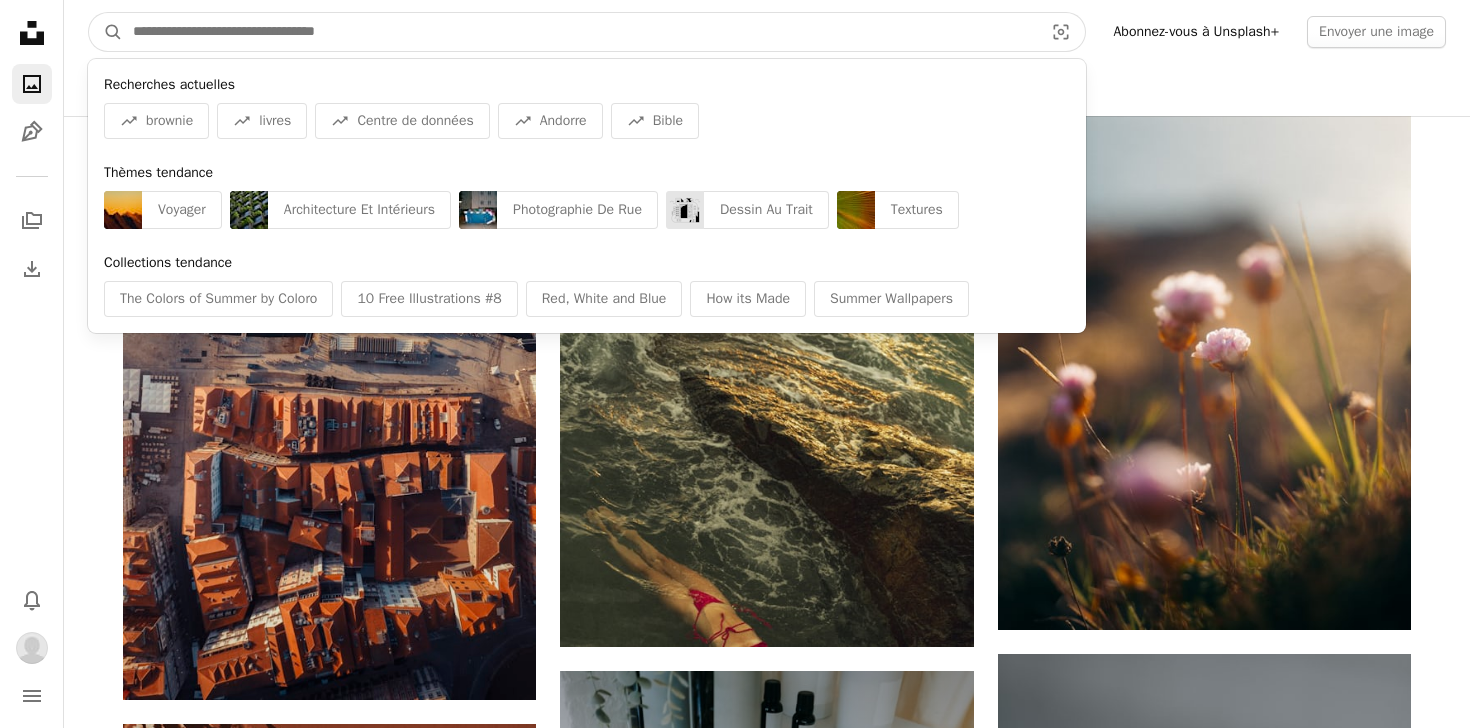 click at bounding box center (580, 32) 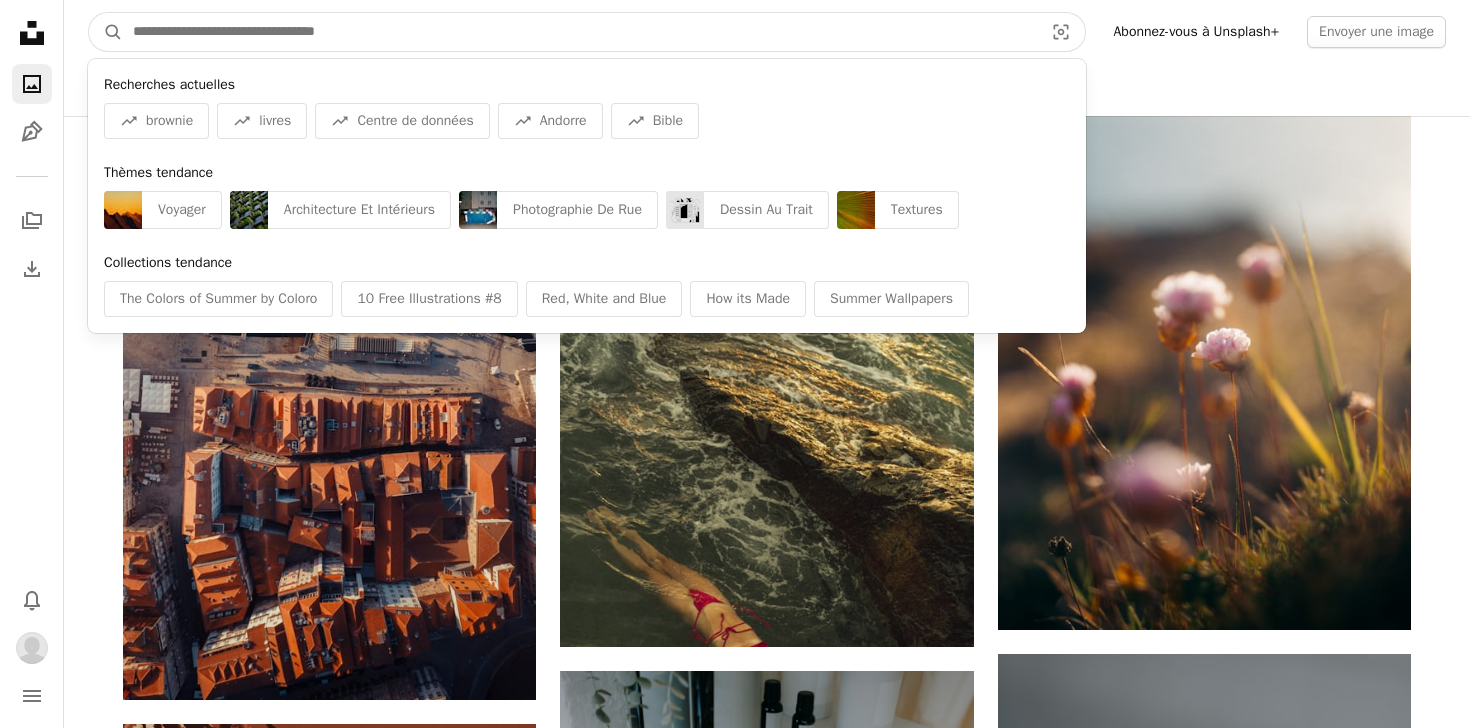 click at bounding box center (580, 32) 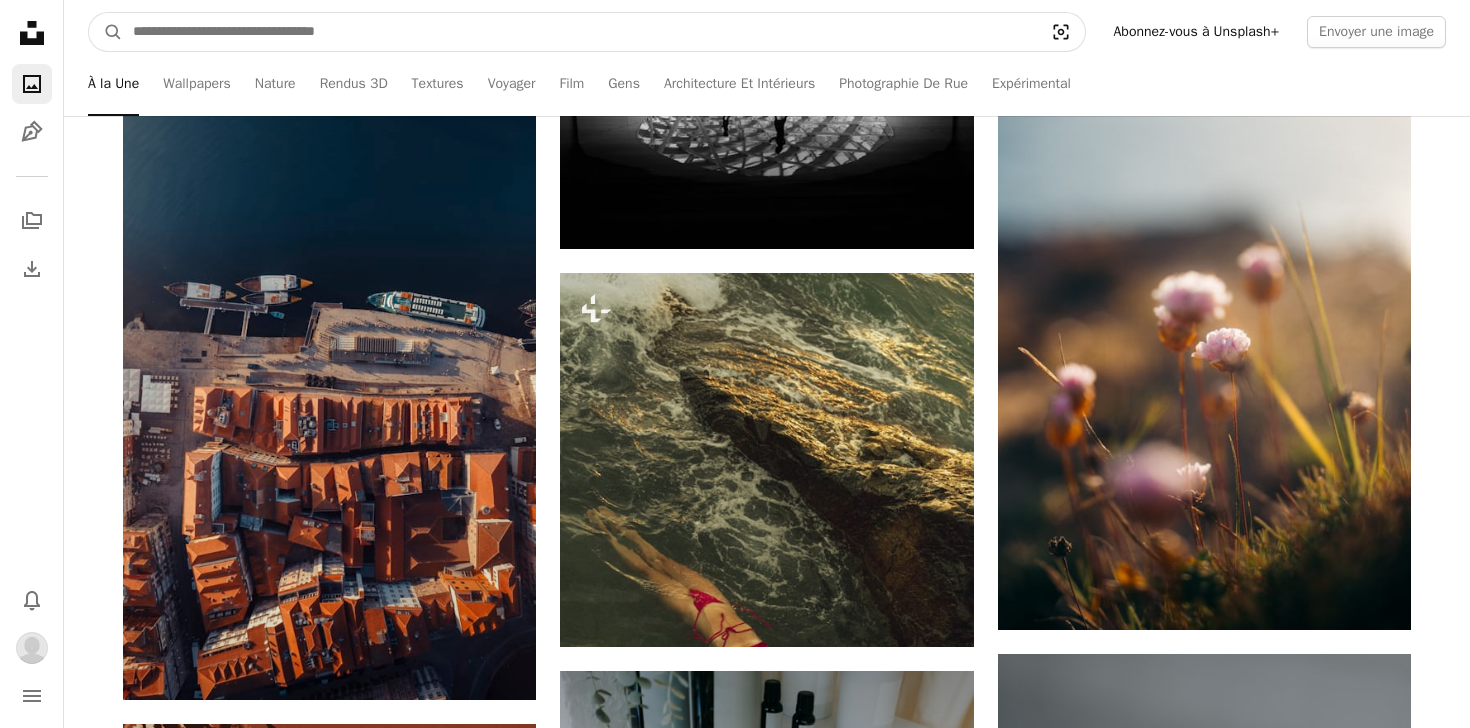 click on "Visual search" 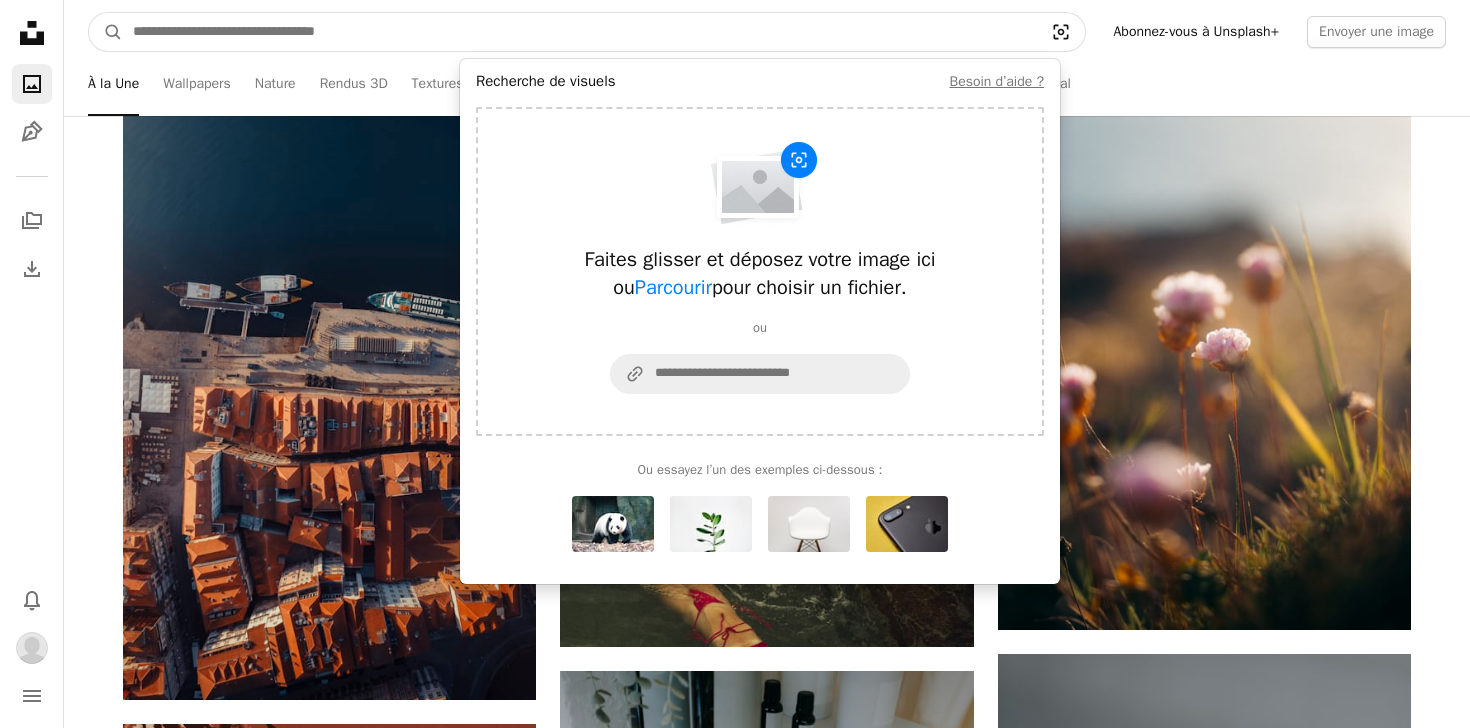 click on "Visual search" 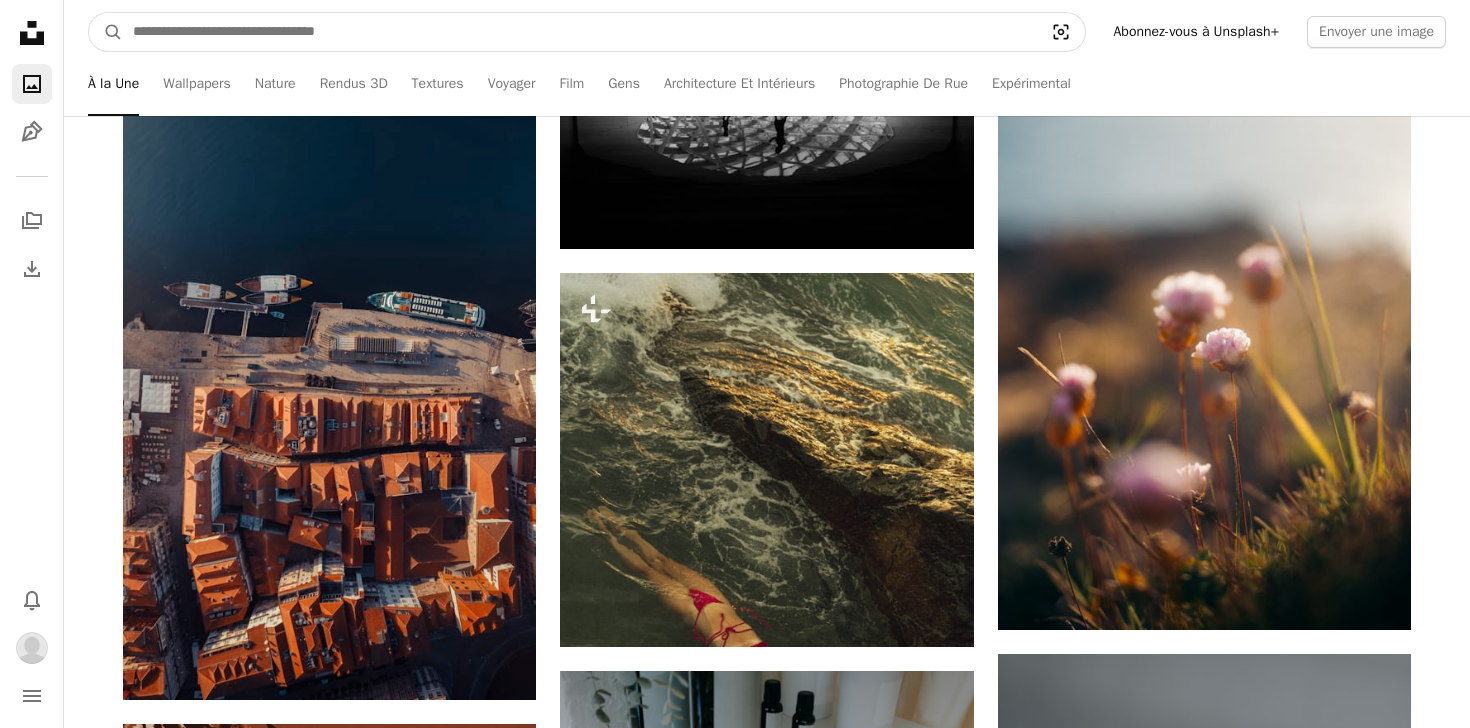 click on "Visual search" 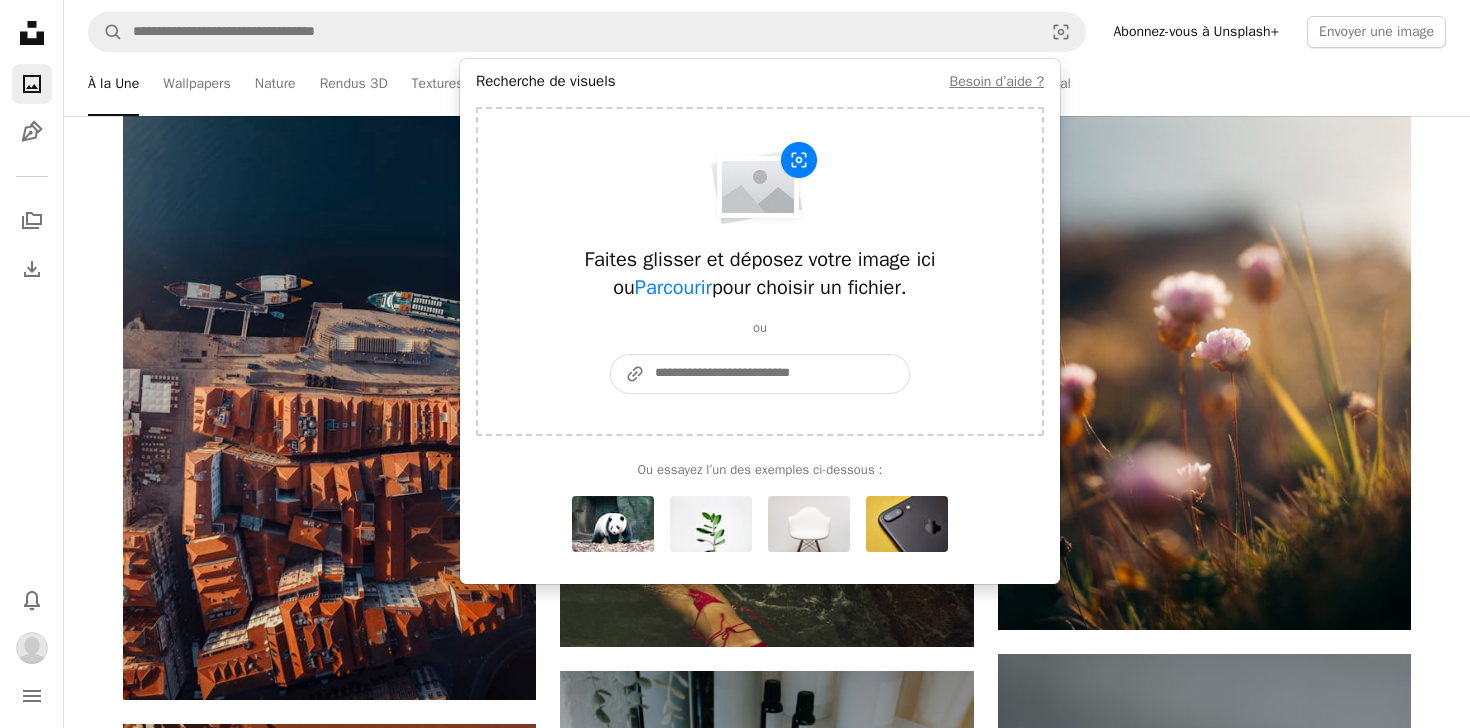 click on "A URL sharing icon (chains) Collez une image ou une URL" at bounding box center [777, 374] 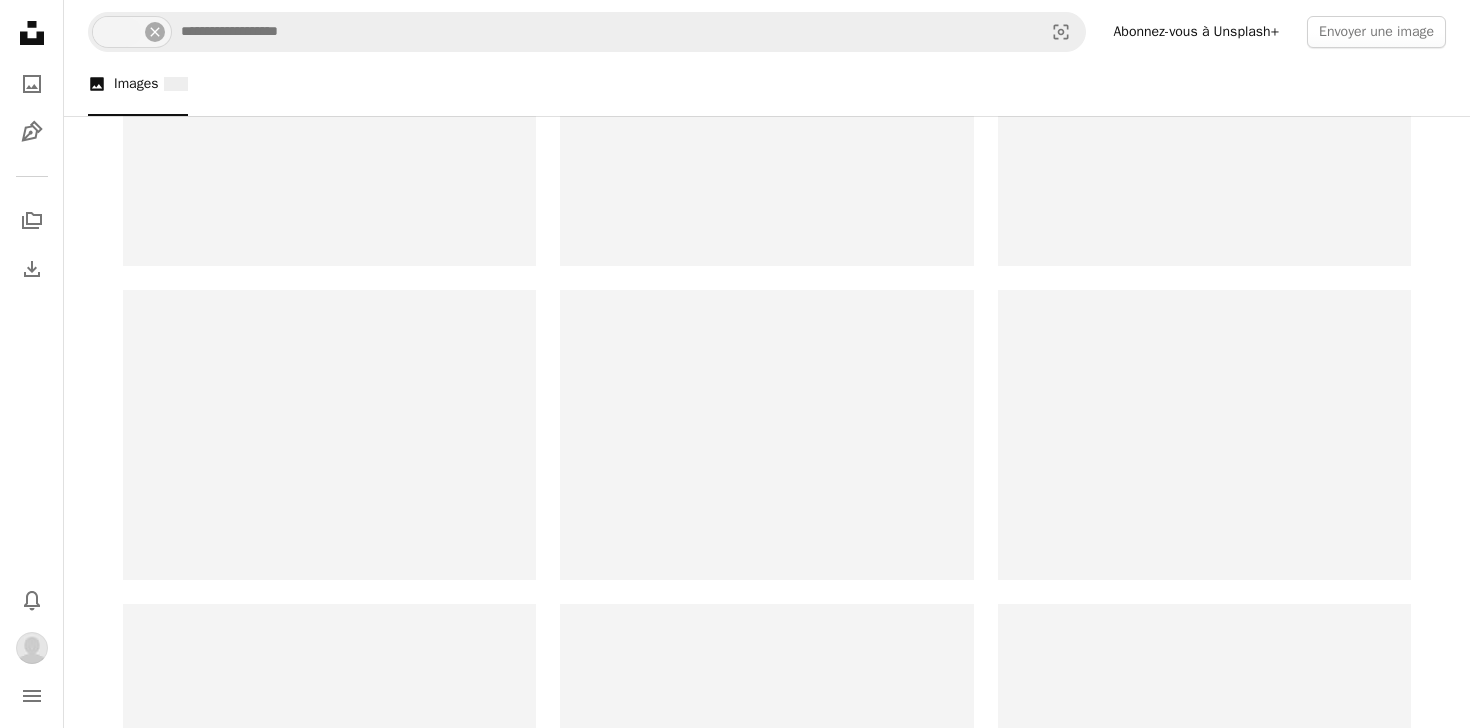scroll, scrollTop: 0, scrollLeft: 0, axis: both 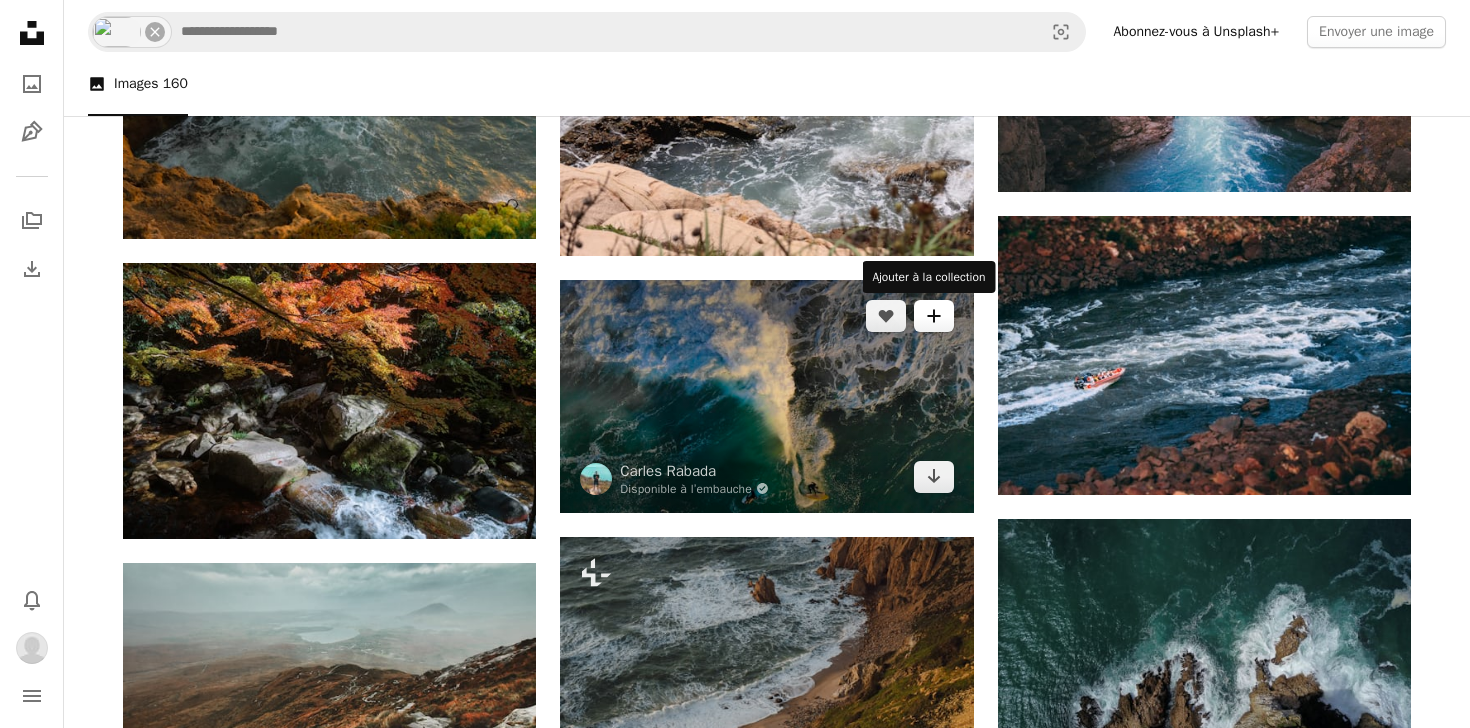 click on "A plus sign" 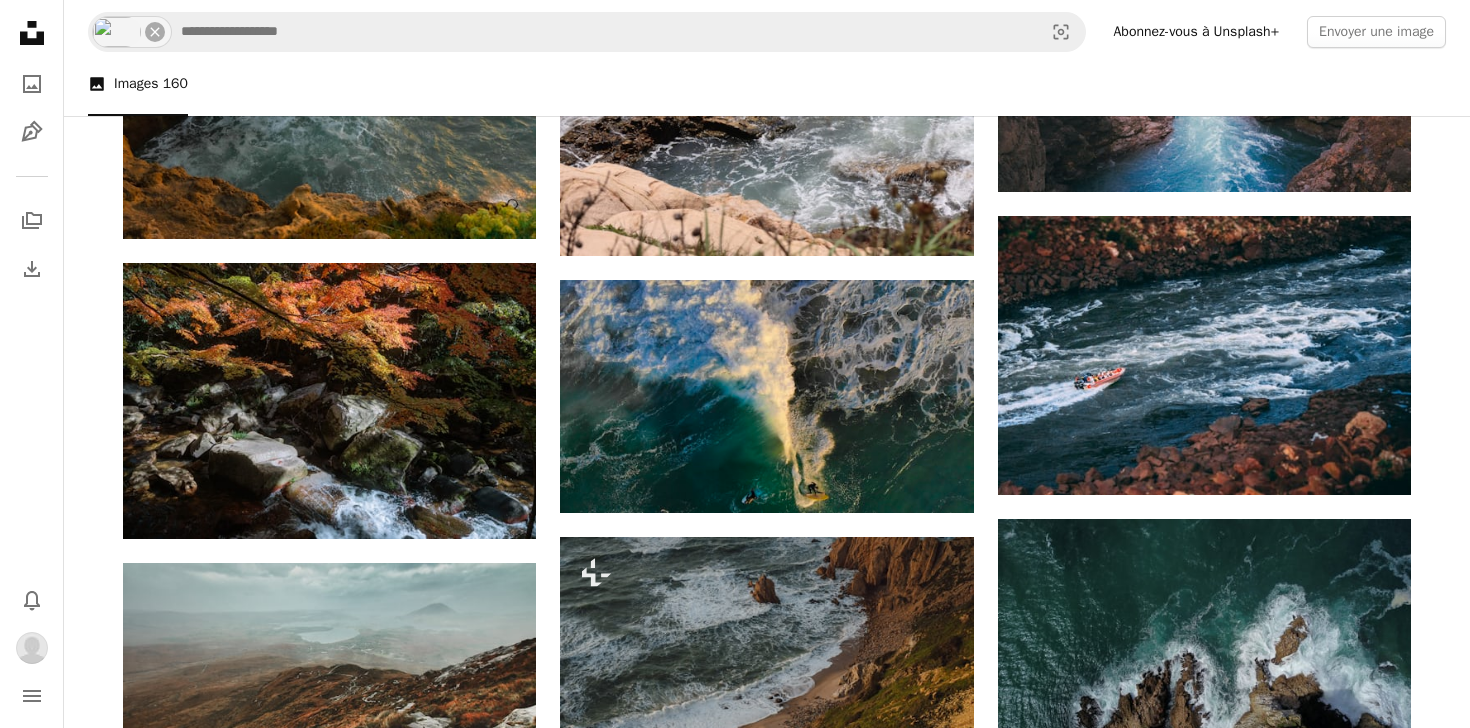 click on "Orgaenica" at bounding box center [741, 3559] 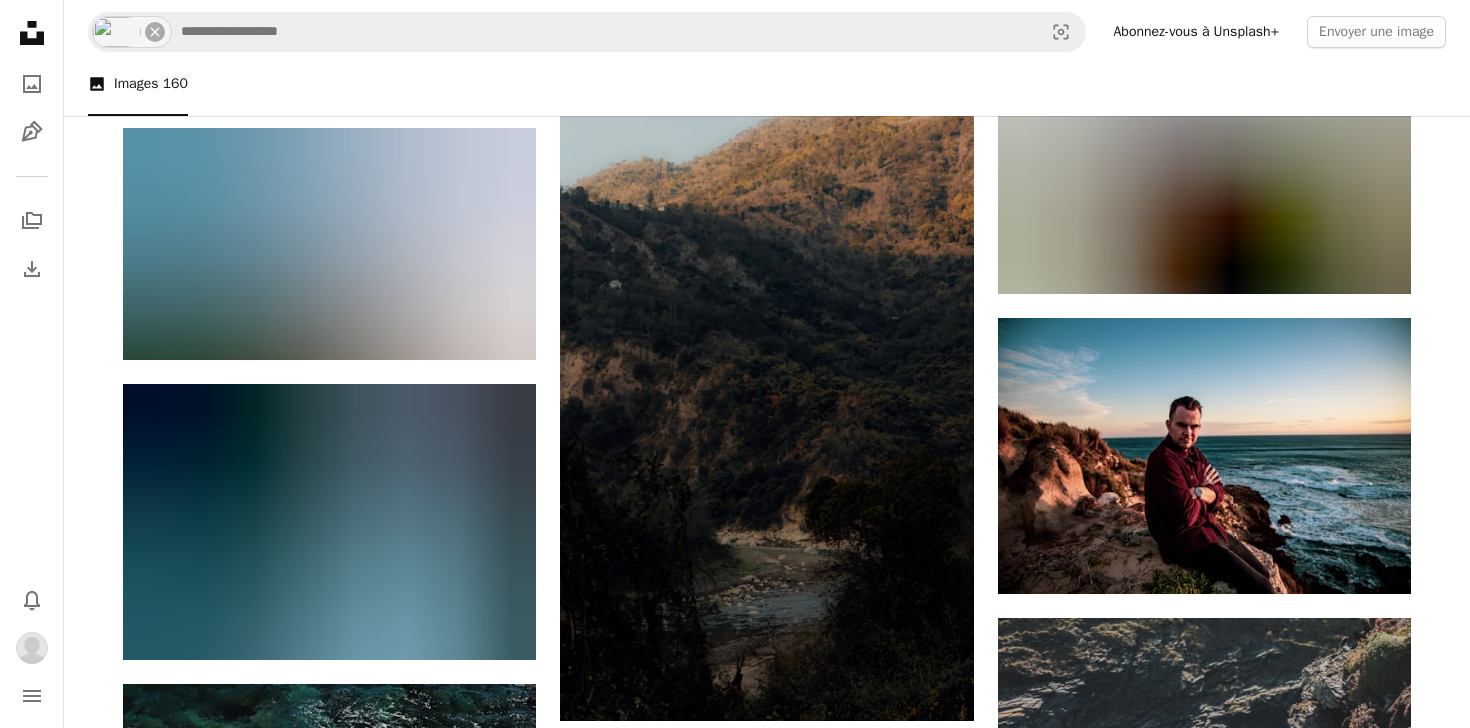 scroll, scrollTop: 9155, scrollLeft: 0, axis: vertical 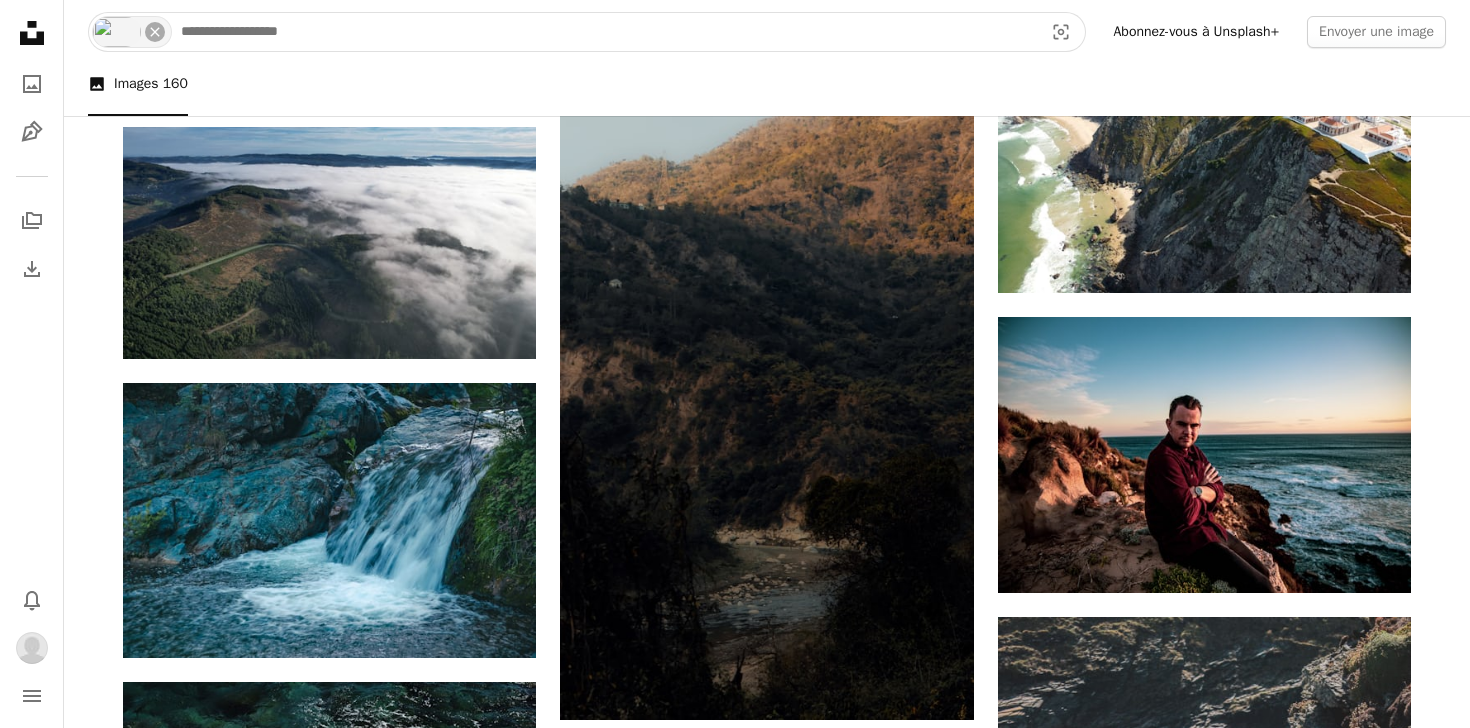 click at bounding box center [604, 32] 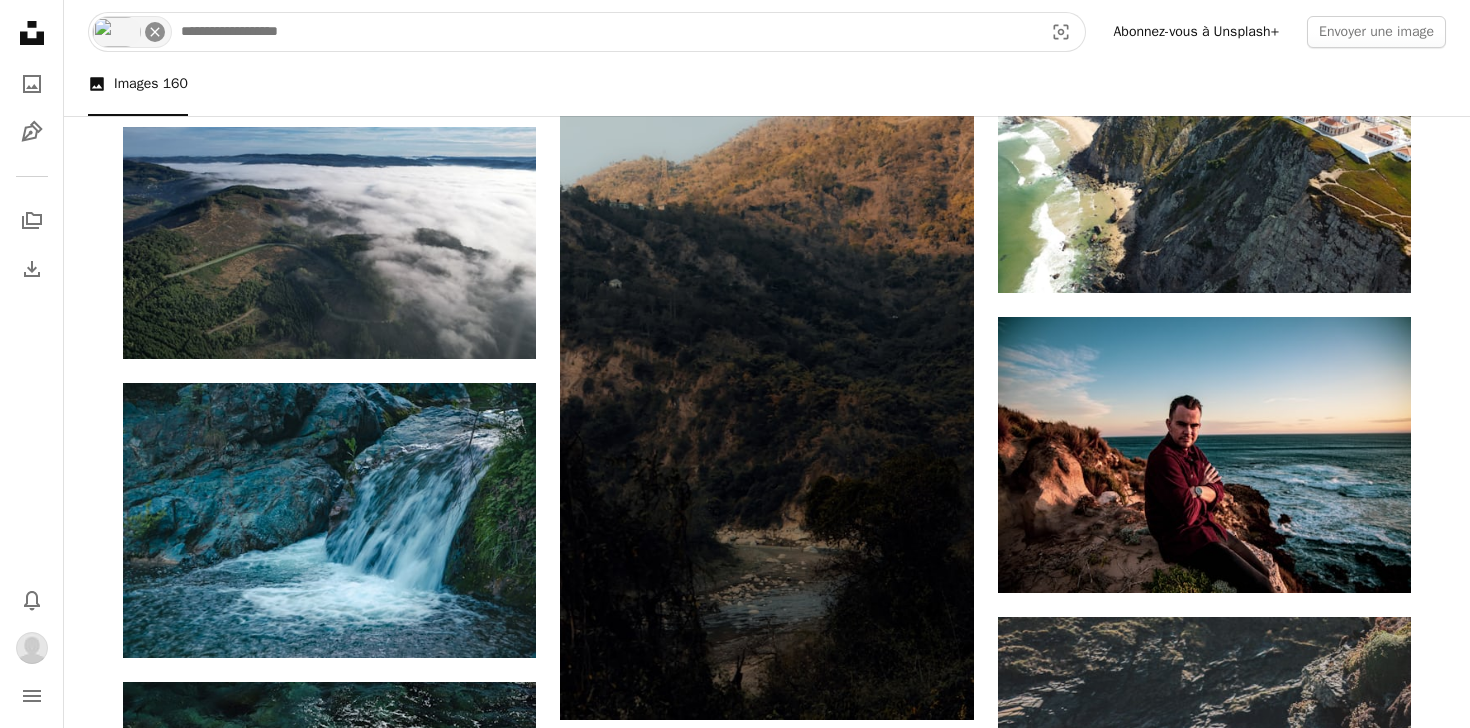 click on "An X shape" 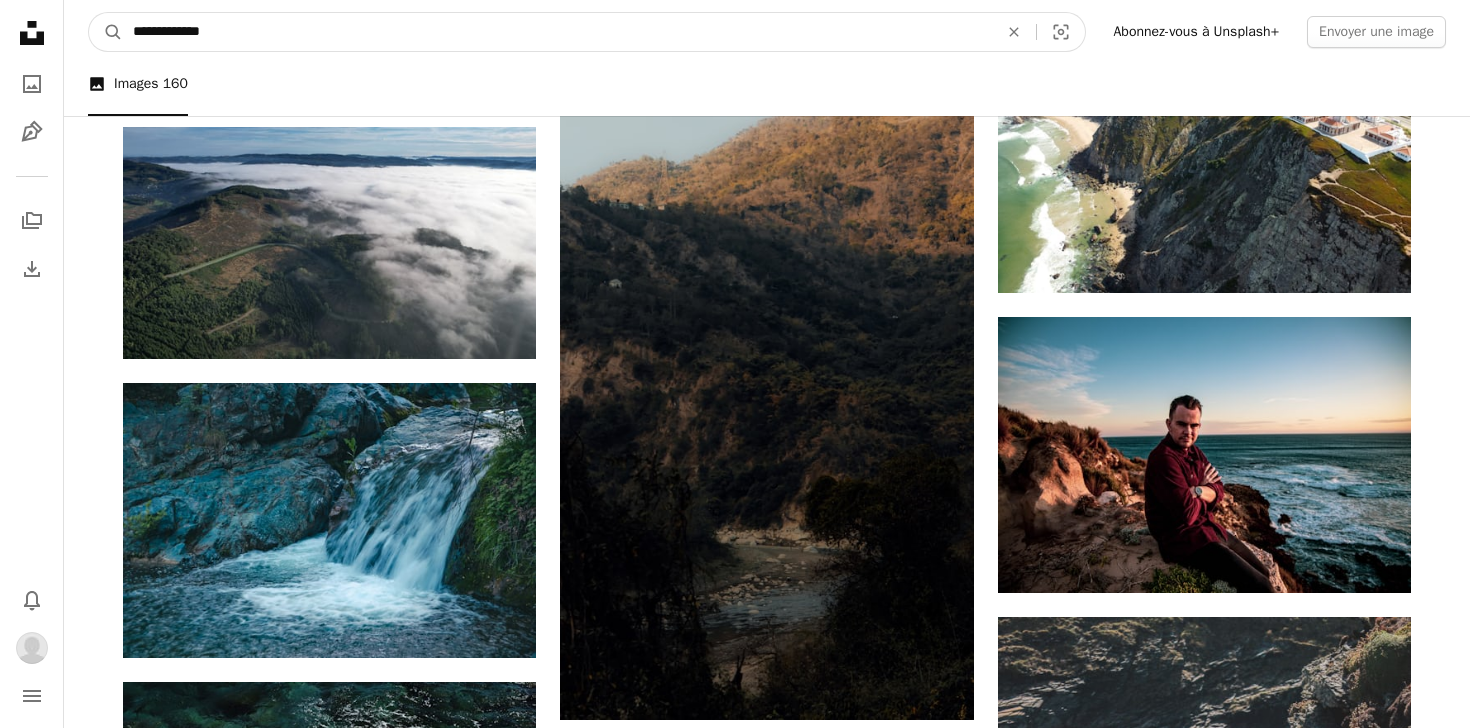 type on "**********" 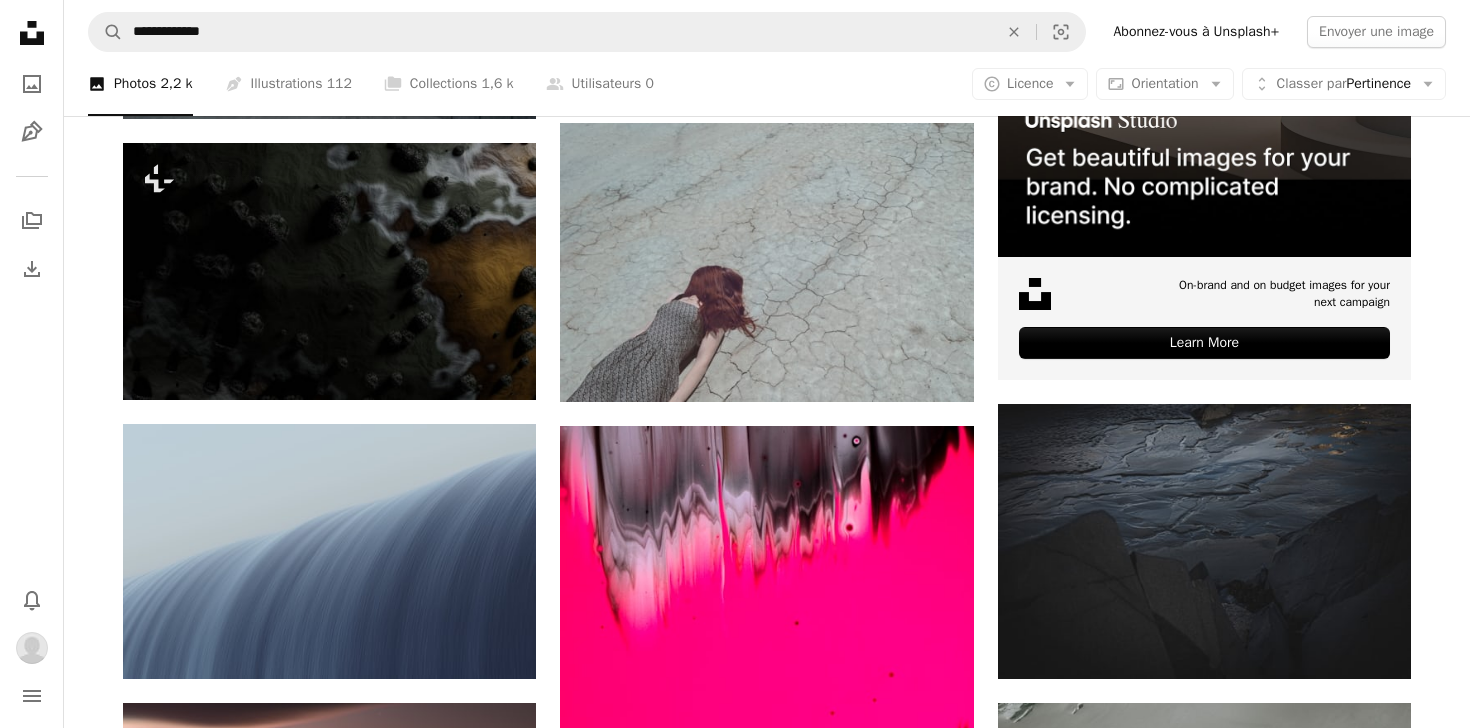 scroll, scrollTop: 474, scrollLeft: 0, axis: vertical 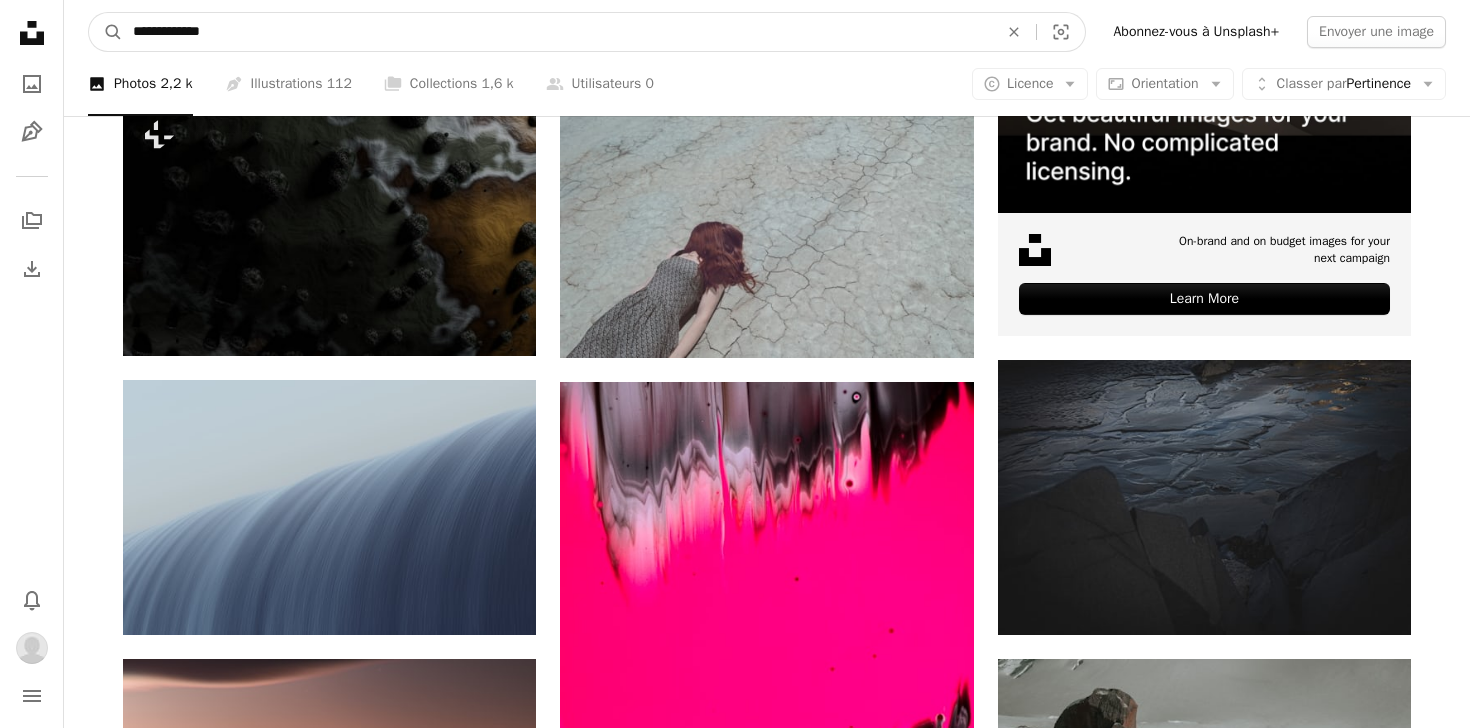 click on "**********" at bounding box center (557, 32) 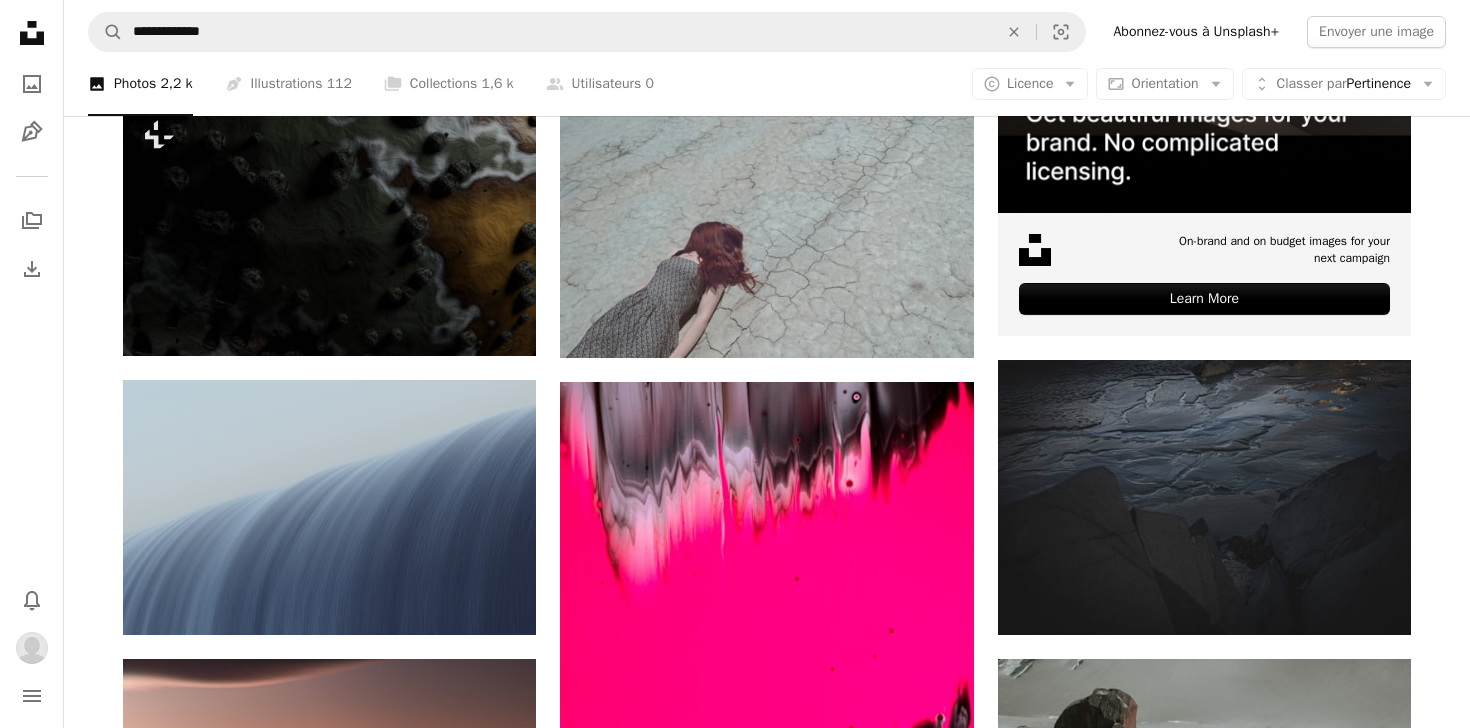 click on "A photo Photos   2,2 k" at bounding box center [140, 84] 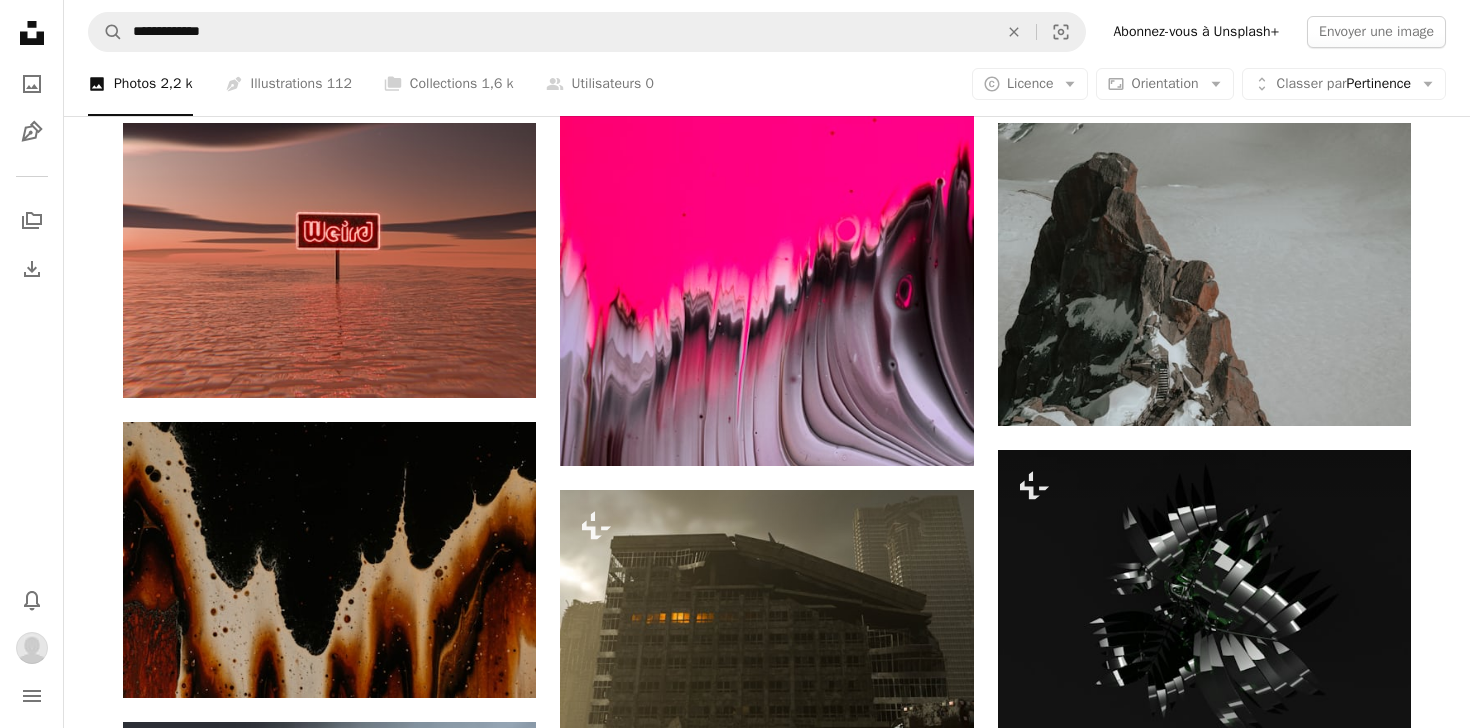 scroll, scrollTop: 0, scrollLeft: 0, axis: both 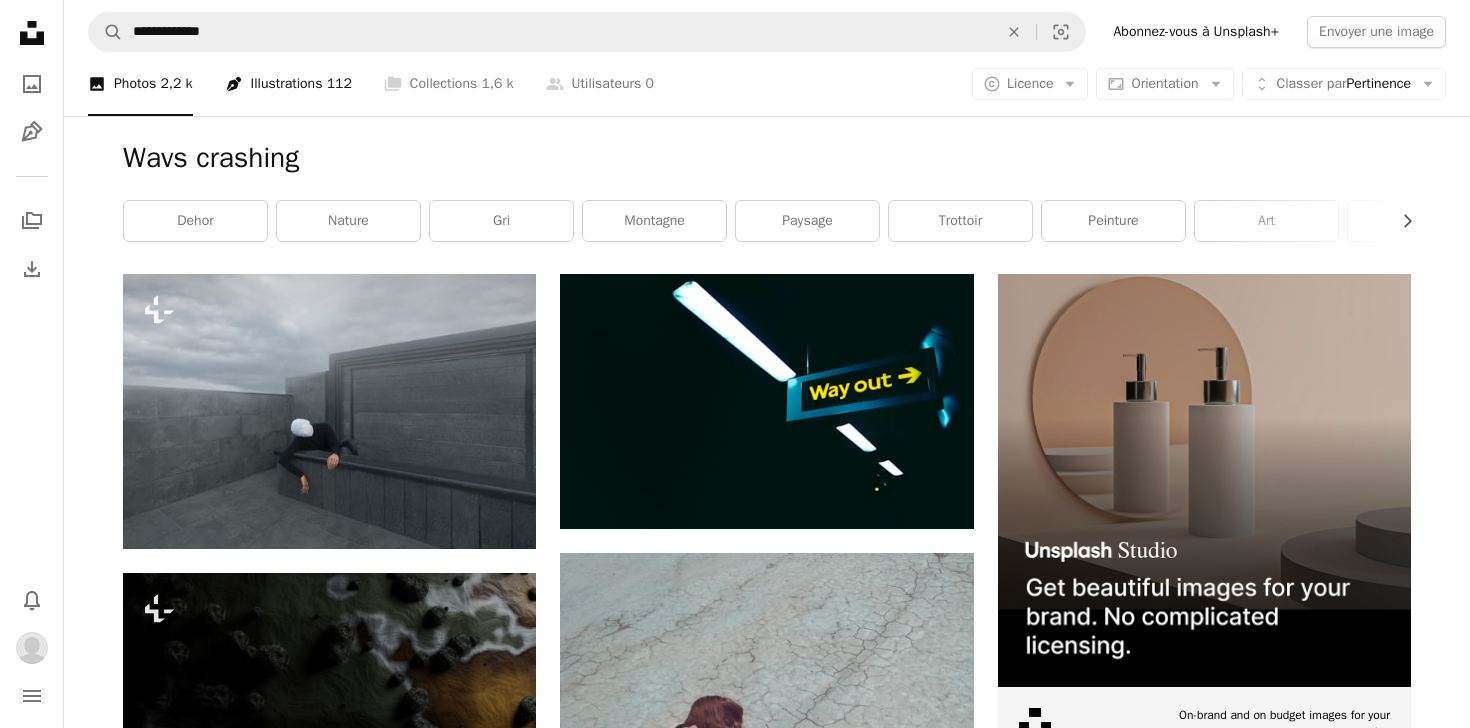 click on "Pen Tool Illustrations   112" at bounding box center [288, 84] 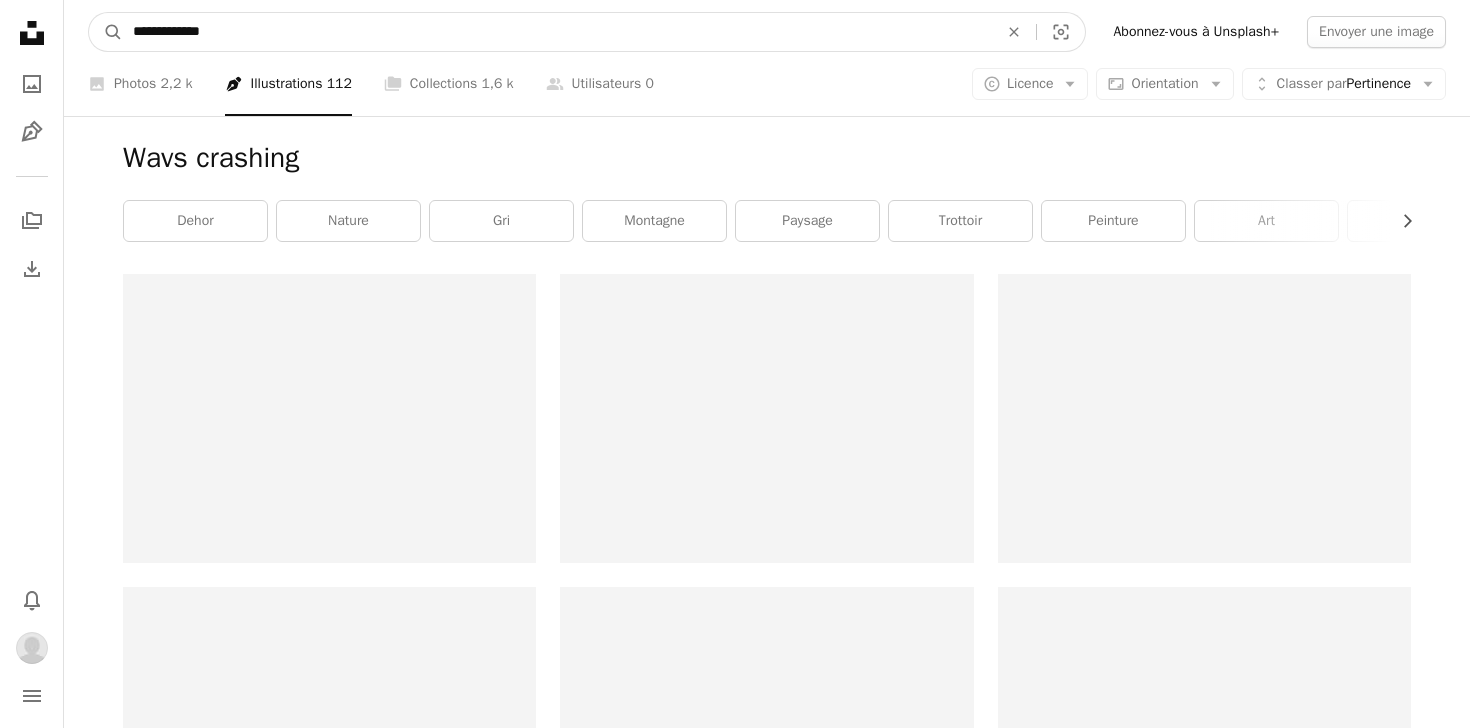 click on "**********" at bounding box center [557, 32] 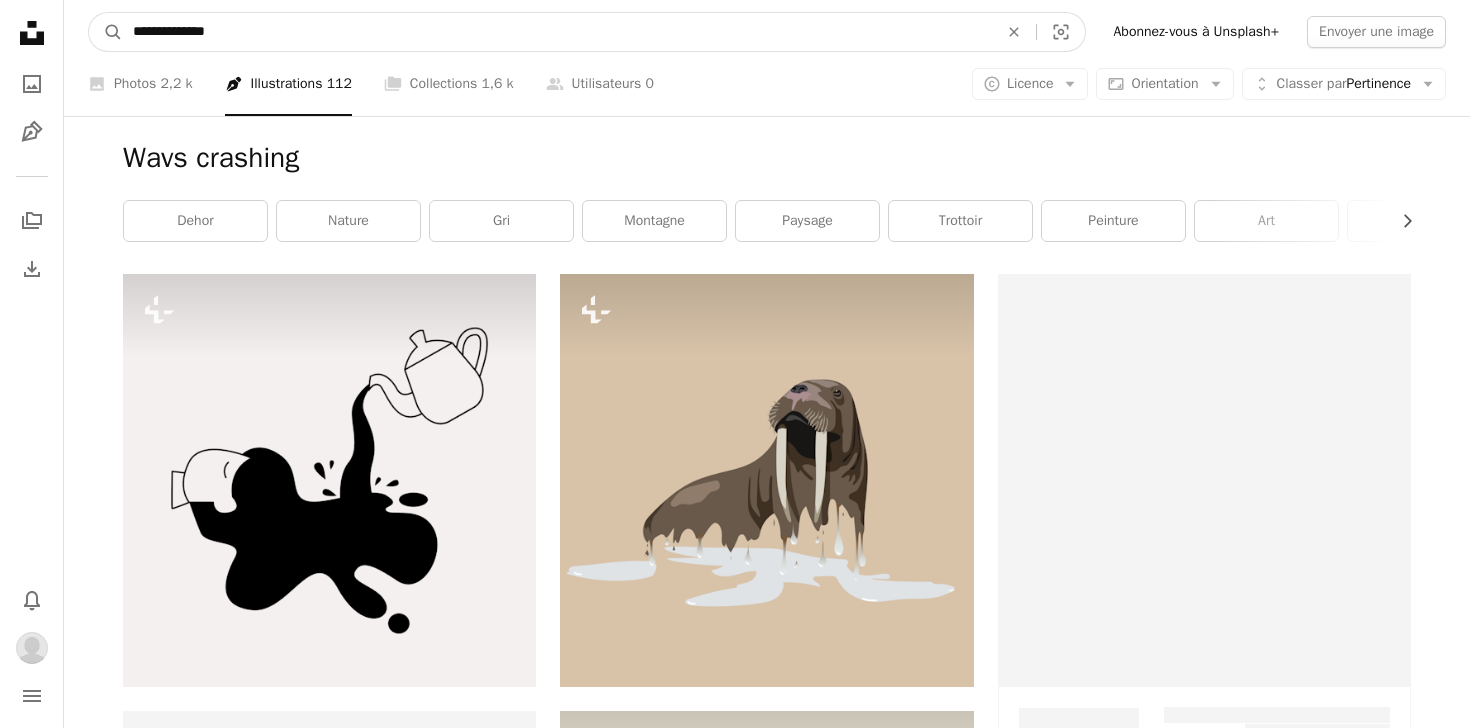 type on "**********" 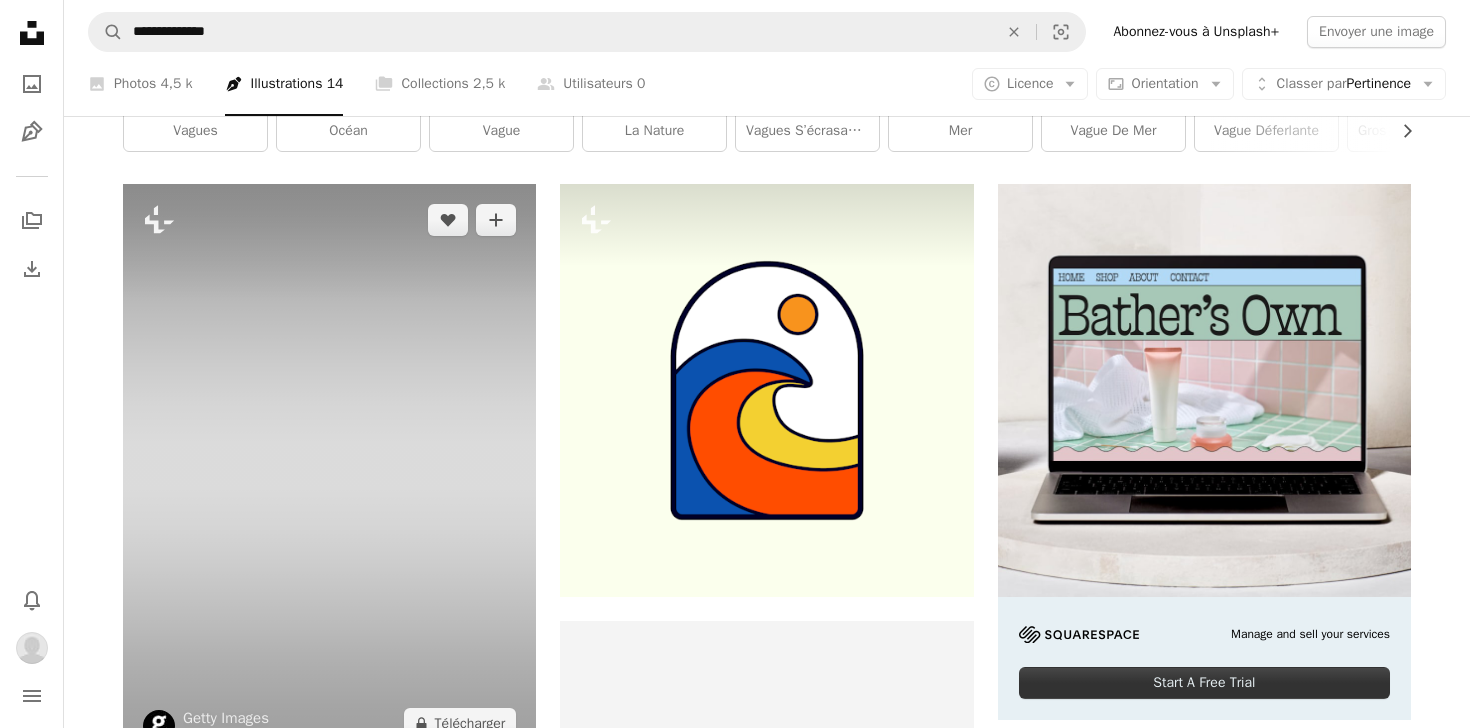 scroll, scrollTop: 0, scrollLeft: 0, axis: both 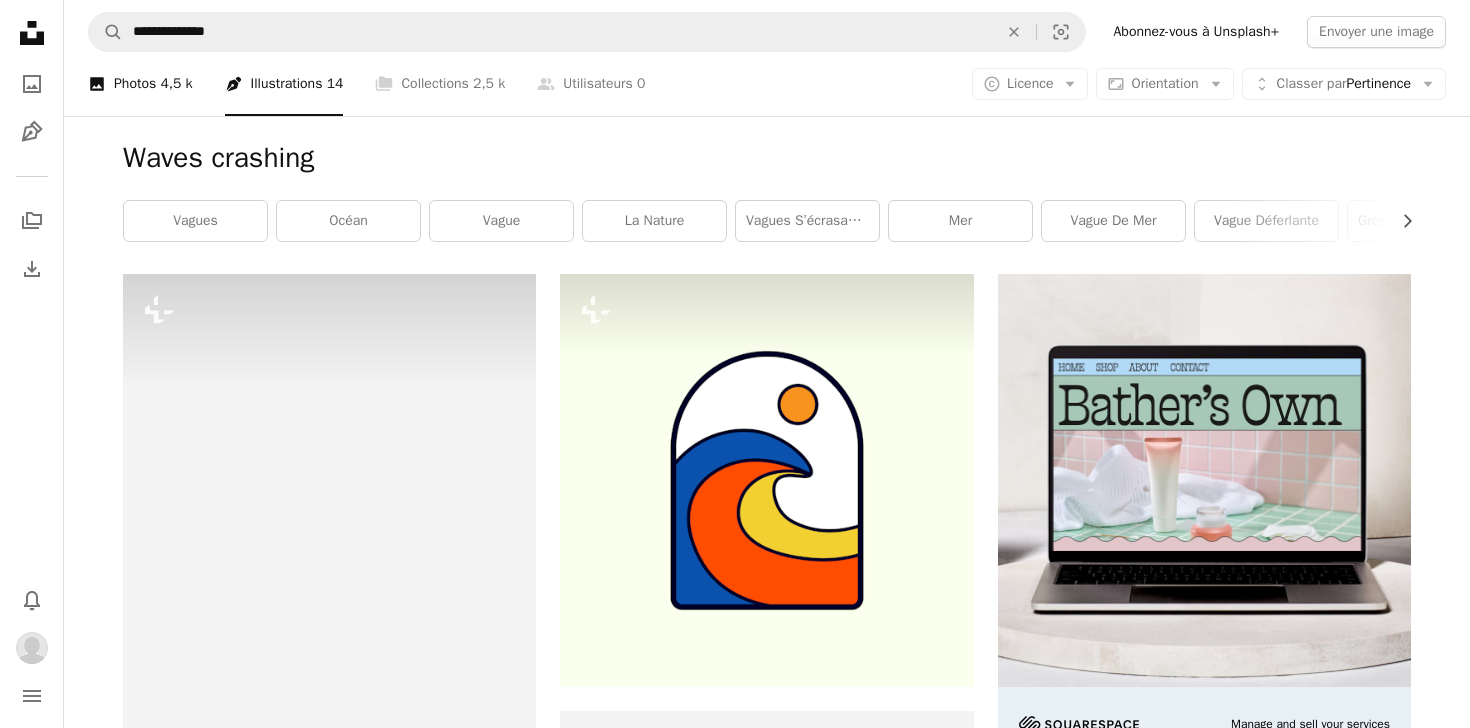 click on "4,5 k" at bounding box center [176, 84] 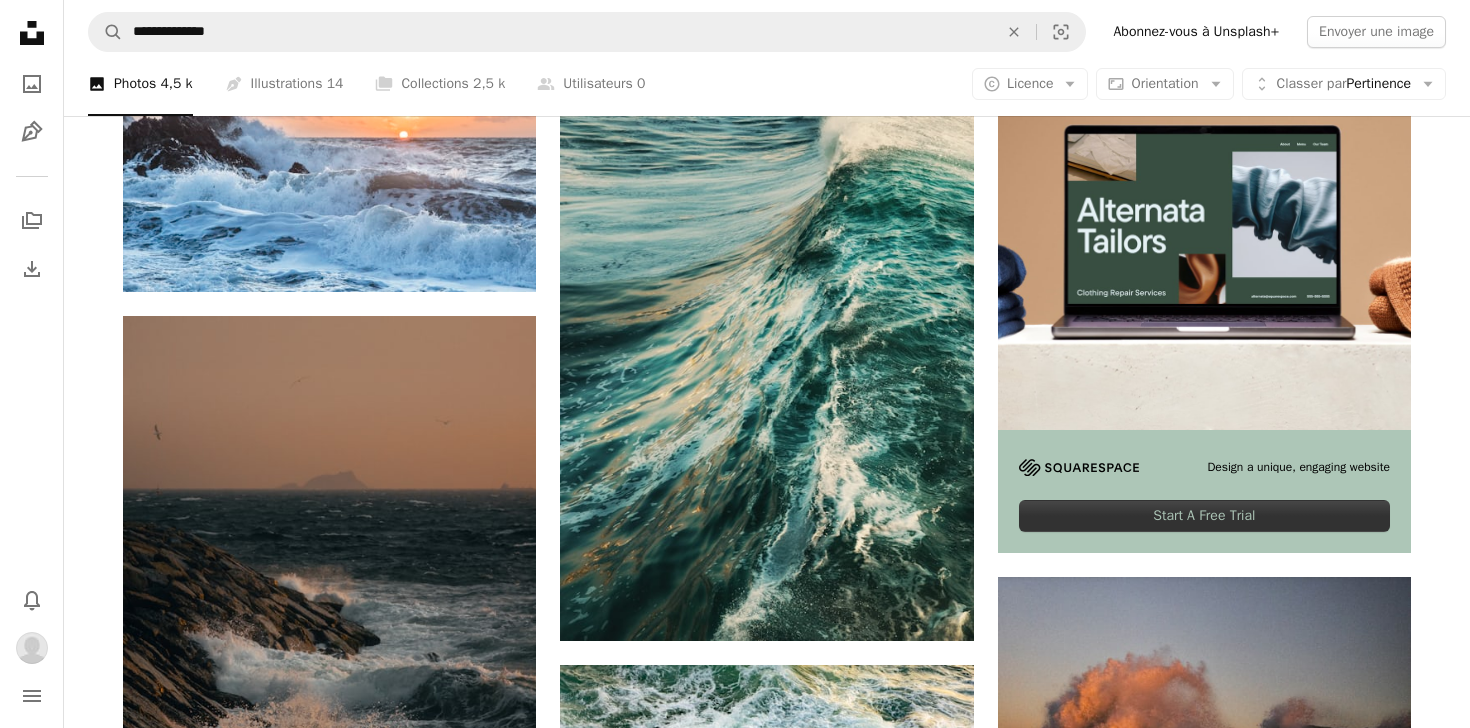 scroll, scrollTop: 0, scrollLeft: 0, axis: both 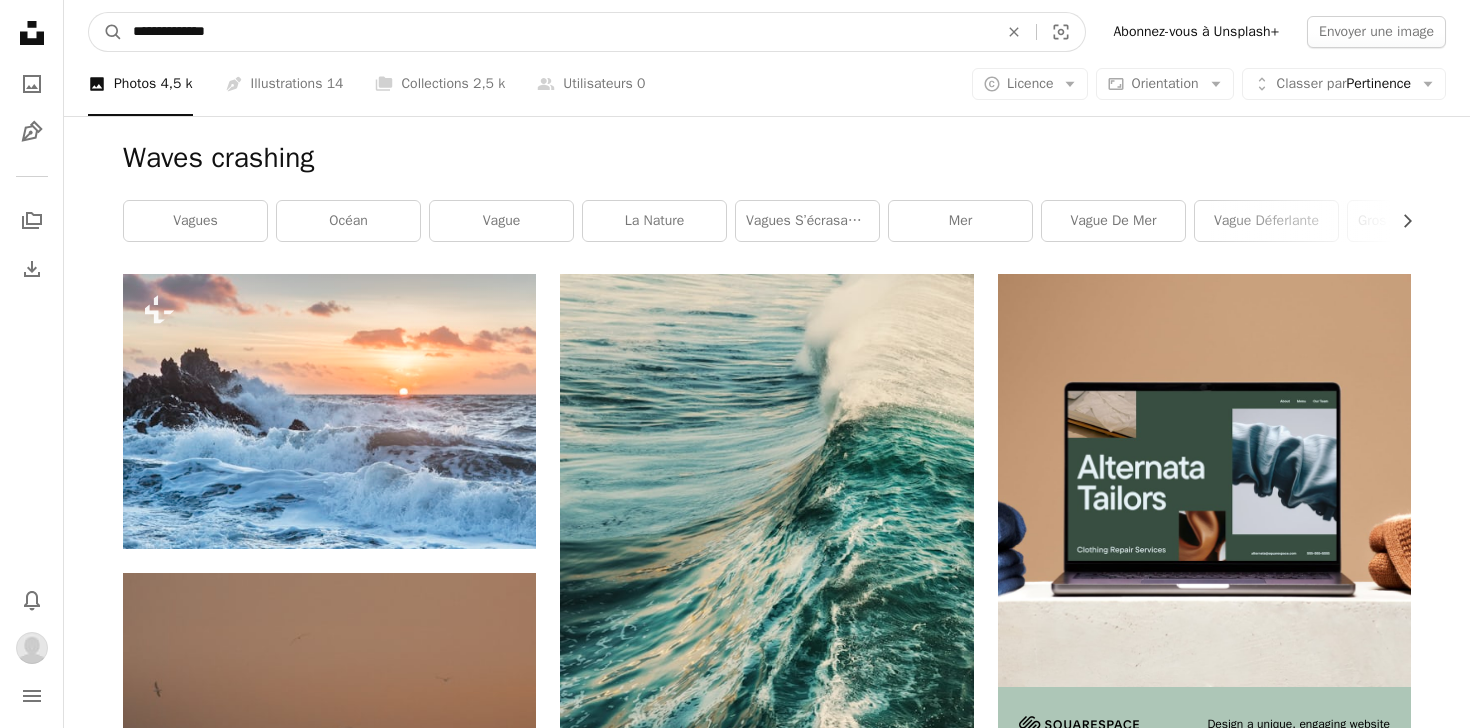 click on "**********" at bounding box center (557, 32) 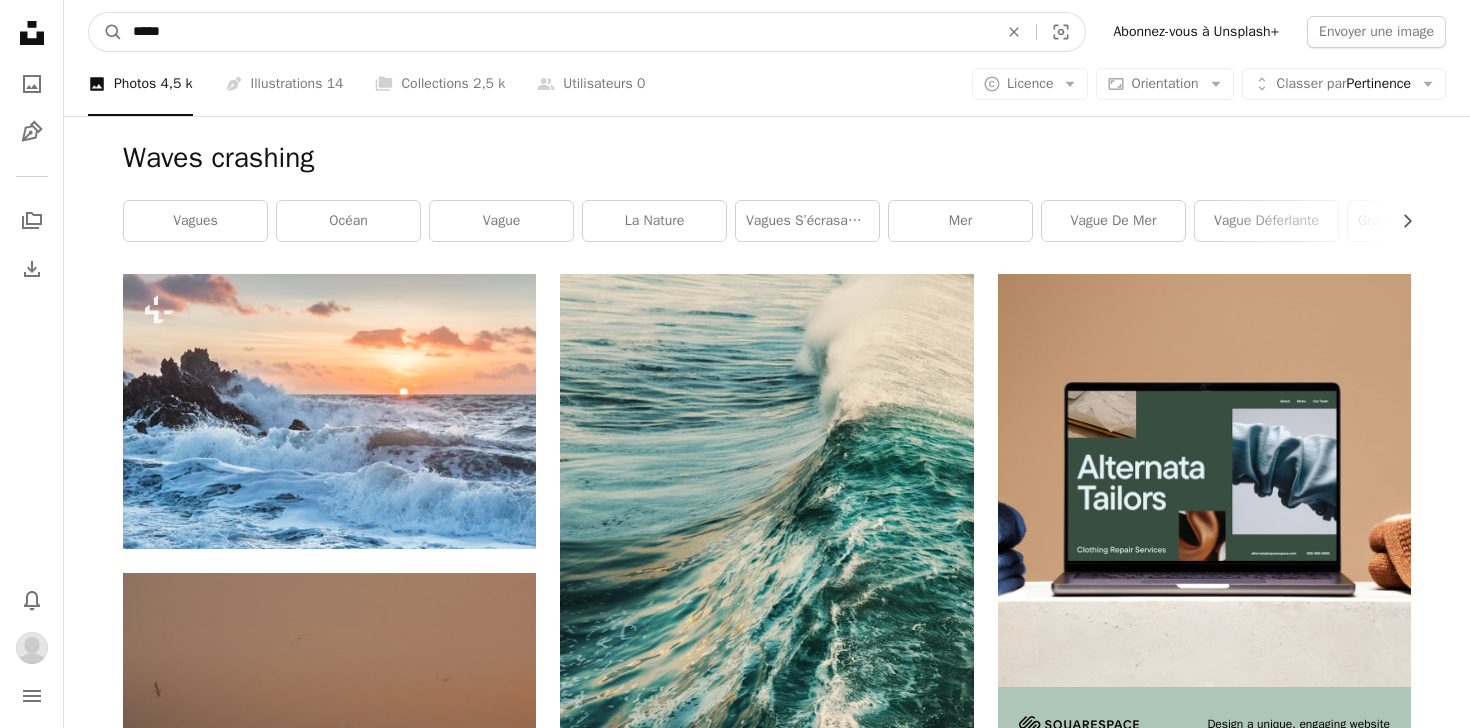 type on "******" 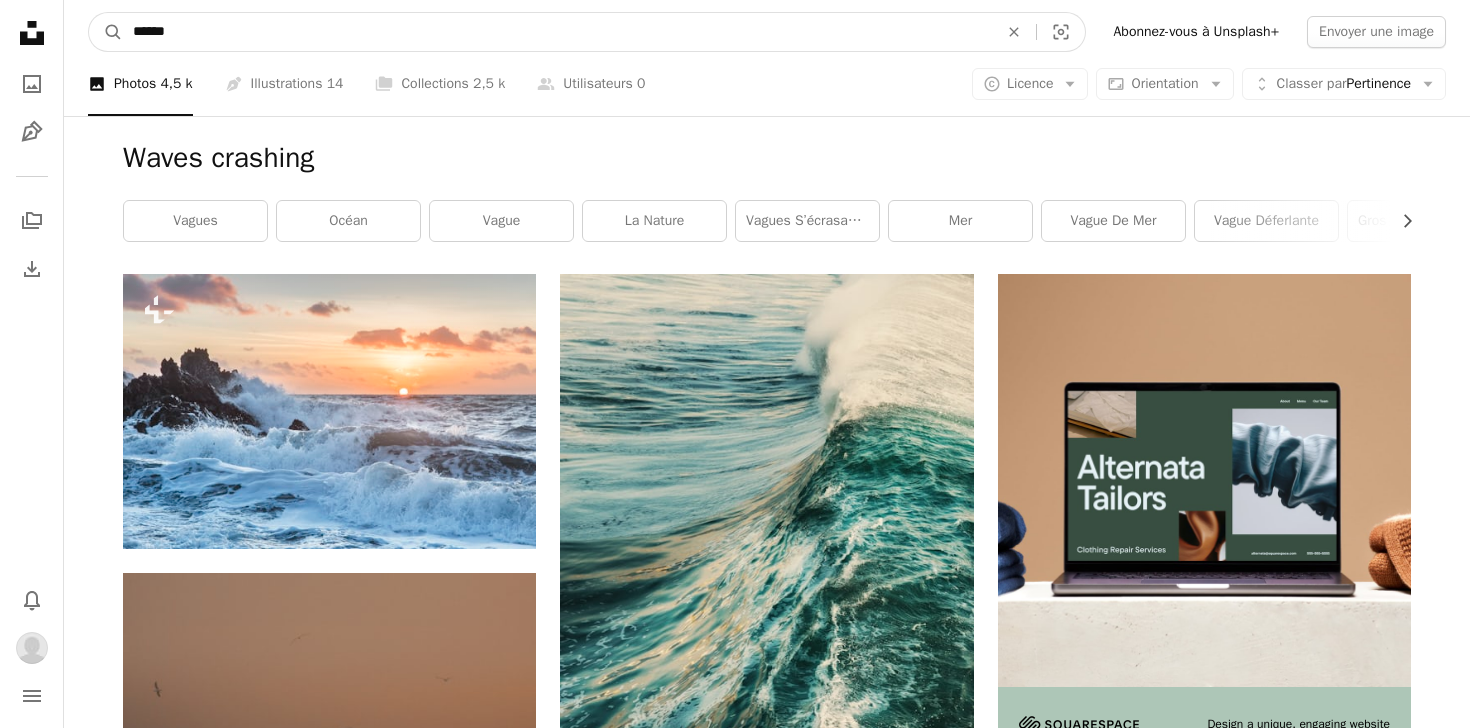 click on "A magnifying glass" at bounding box center (106, 32) 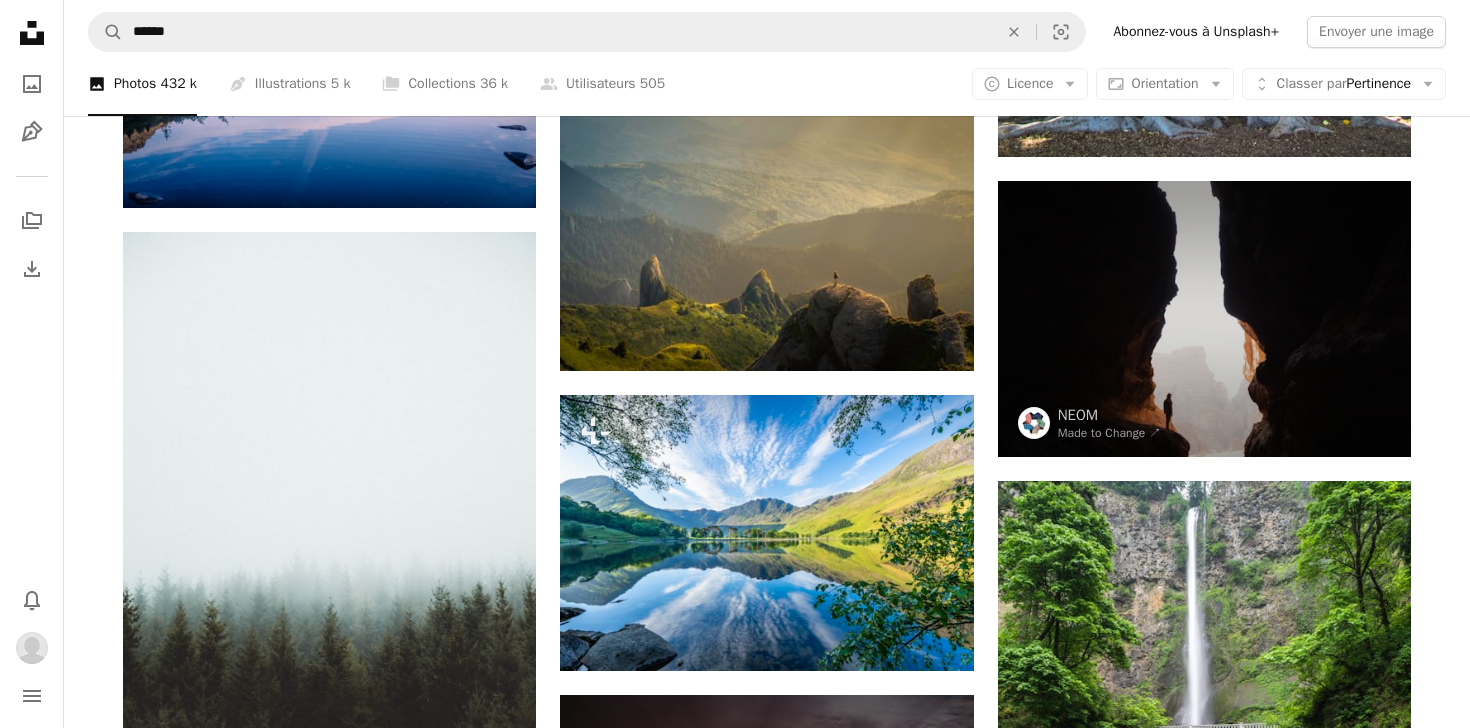 scroll, scrollTop: 1529, scrollLeft: 0, axis: vertical 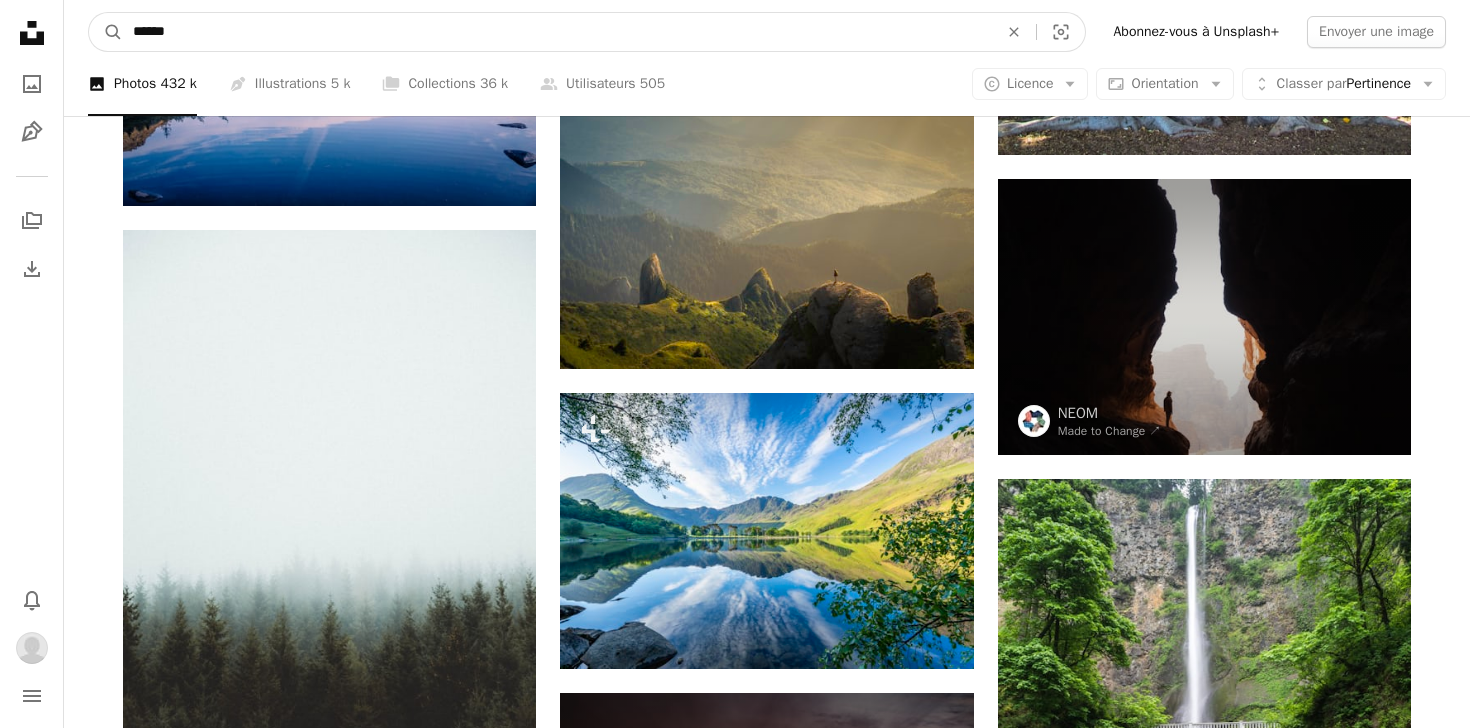 click on "******" at bounding box center (557, 32) 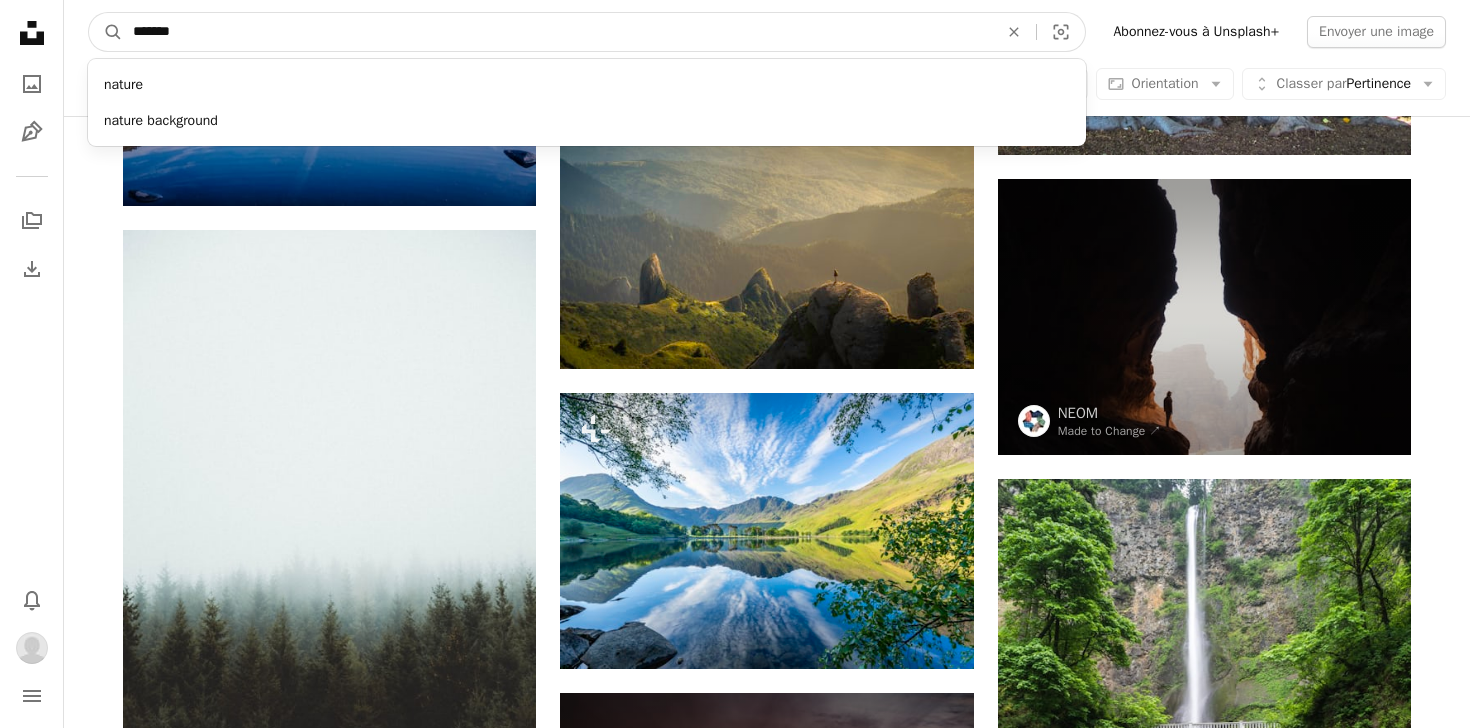 type on "********" 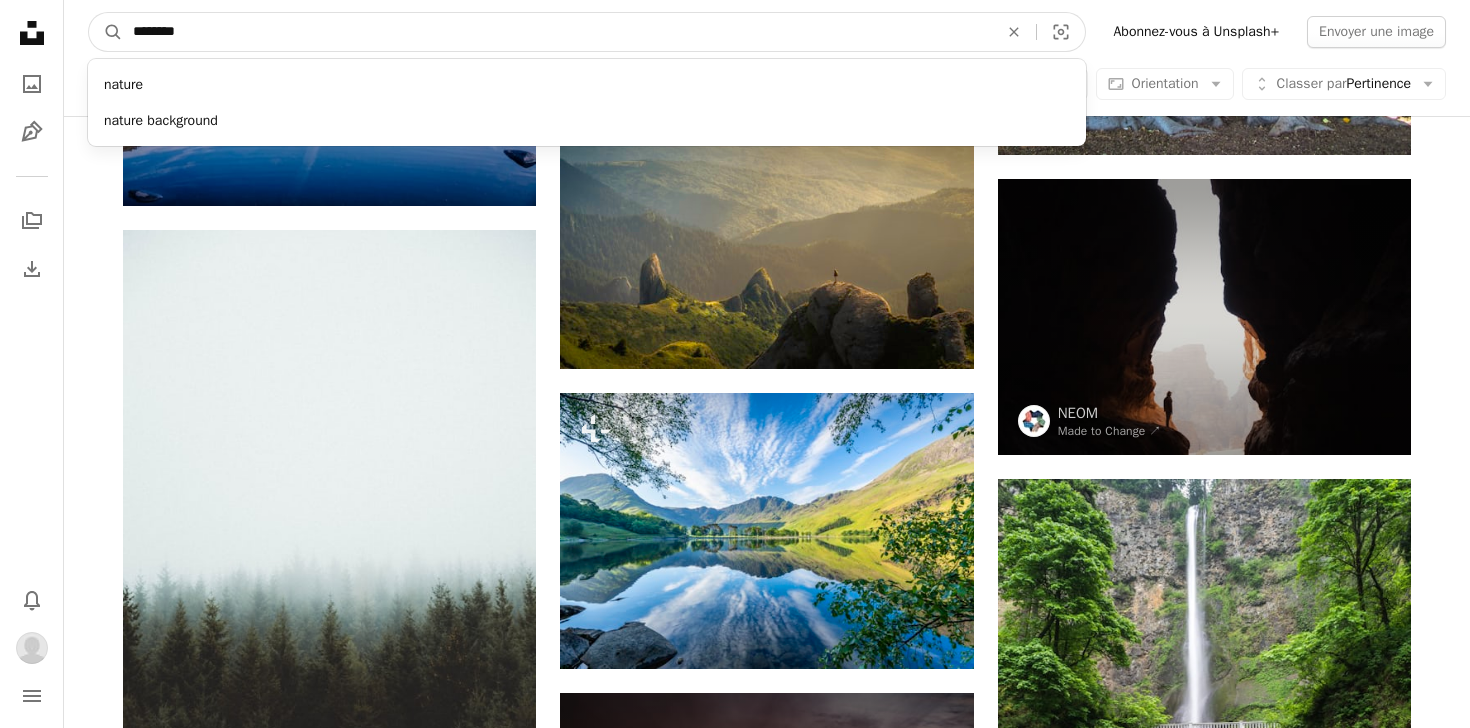 click on "A magnifying glass" at bounding box center (106, 32) 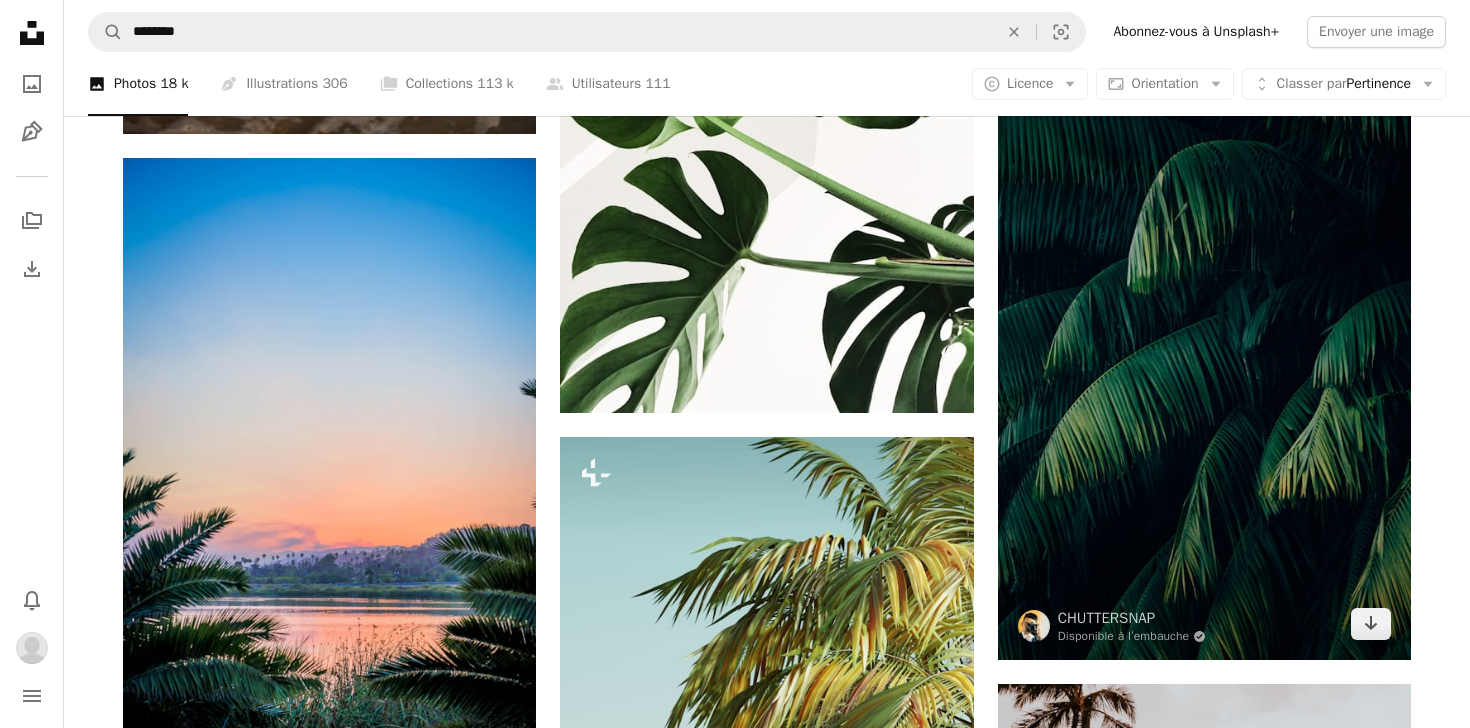 scroll, scrollTop: 1682, scrollLeft: 0, axis: vertical 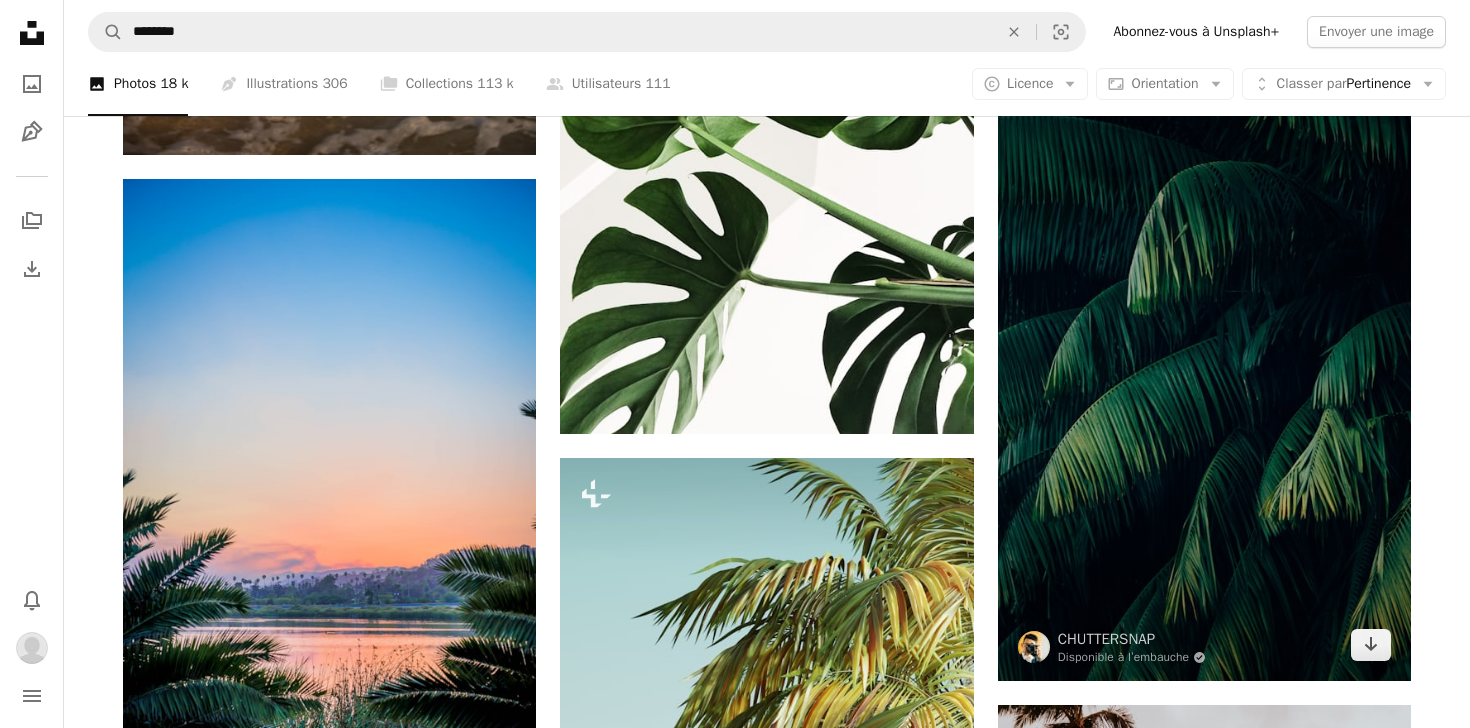 click at bounding box center (1204, 371) 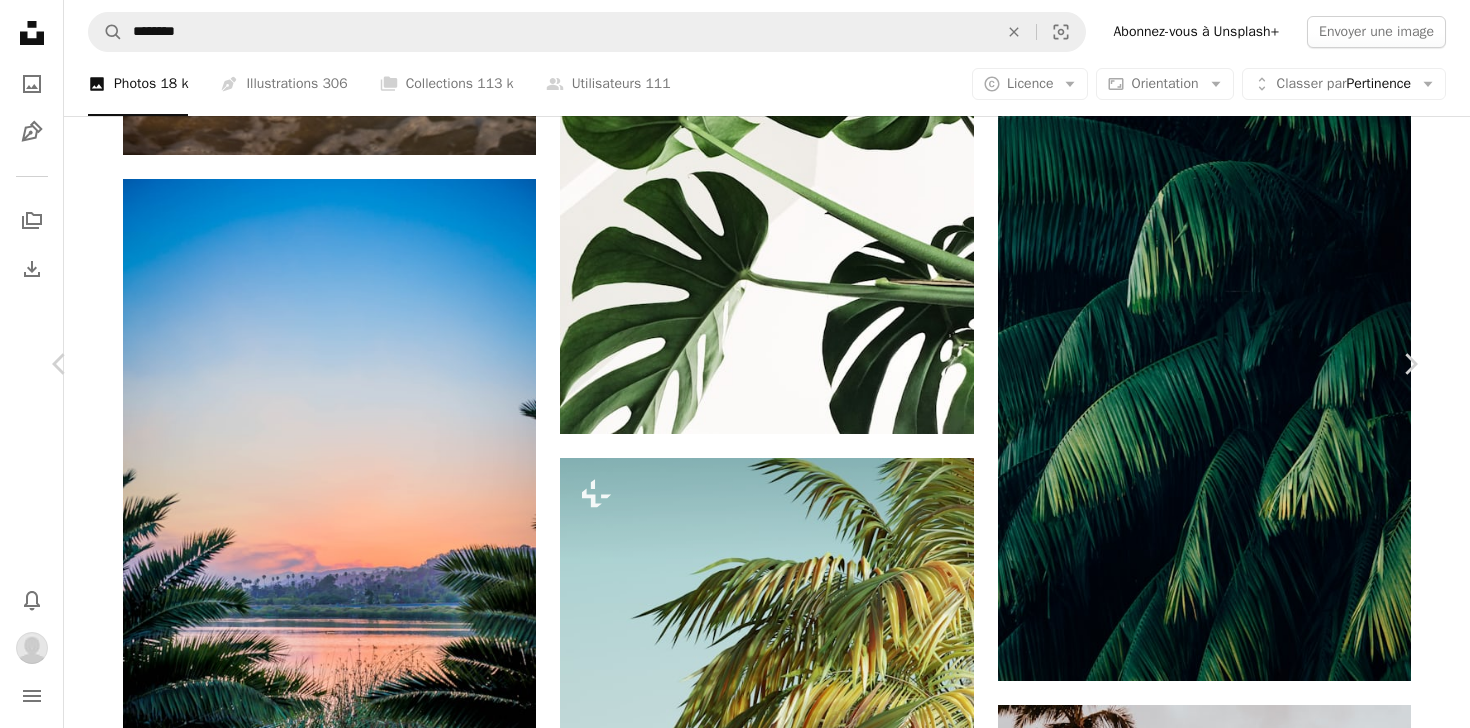 click on "Télécharger" at bounding box center (1229, 3773) 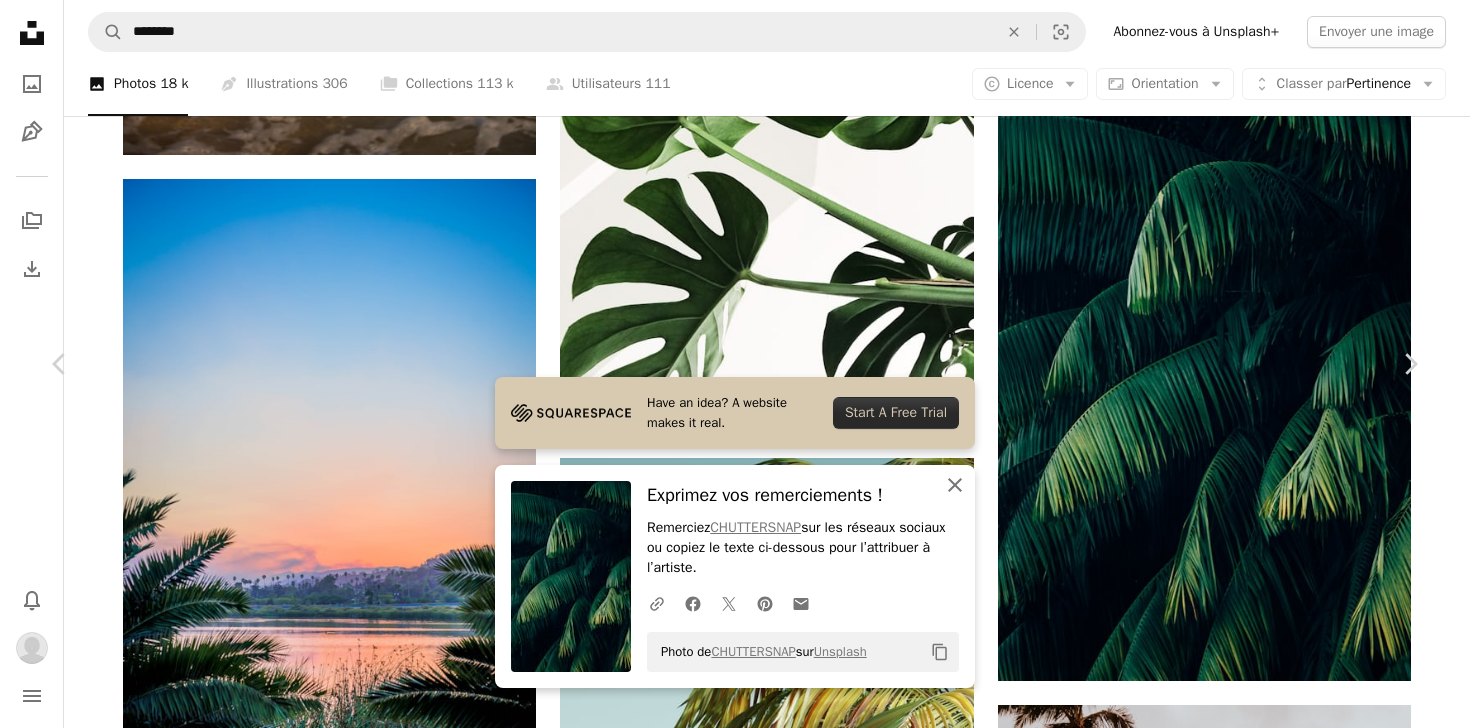 click 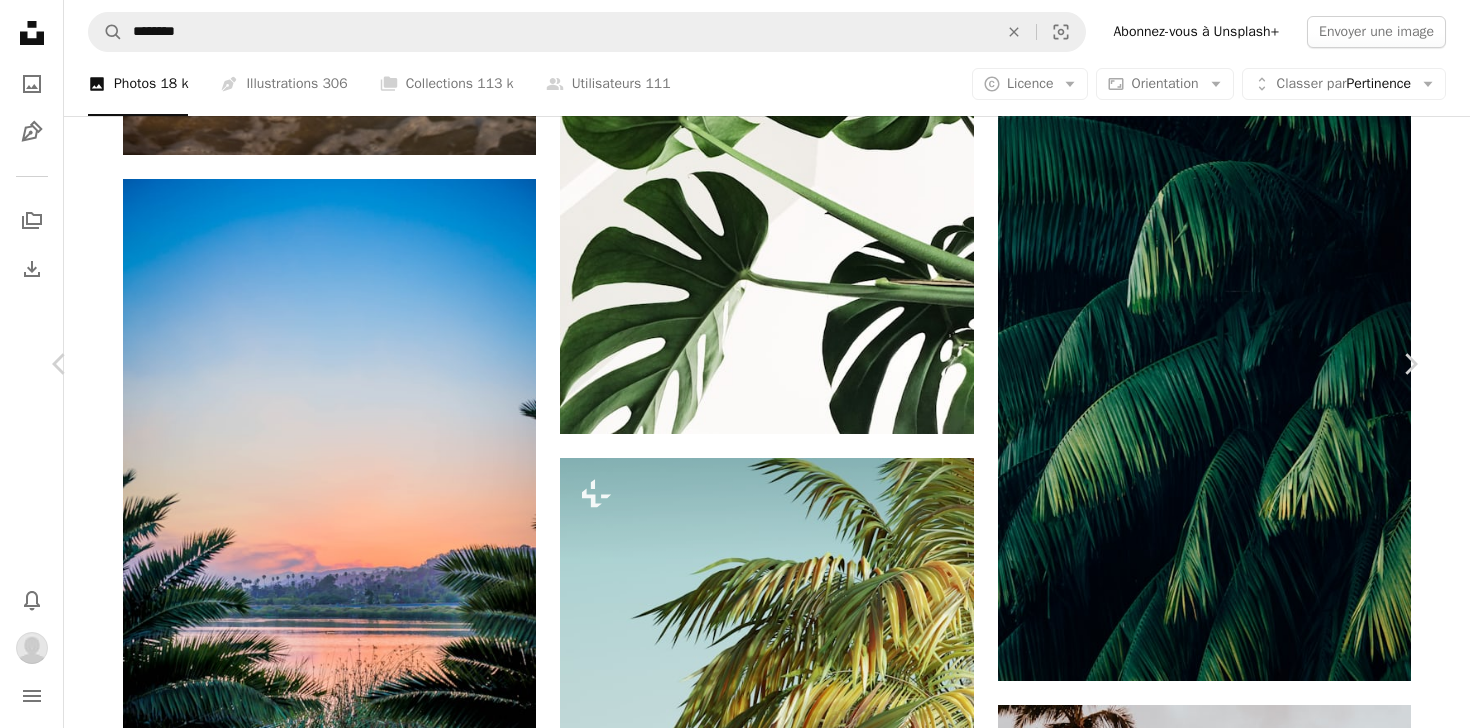 click on "An X shape Chevron left Chevron right CHUTTERSNAP Disponible à l’embauche A checkmark inside of a circle A heart A plus sign Modifier l’image   Plus sign for Unsplash+ Télécharger Chevron down Zoom in Vues 21 557 260 Téléchargements 175 442 Présentée dans Photos ,  Nature ,  Wallpapers A forward-right arrow Partager Info icon Infos More Actions Calendar outlined Publiée le  18 février 2018 Camera NIKON CORPORATION, NIKON Df Safety Utilisation gratuite sous la  Licence Unsplash texture noir sombre vert planter feuilles feuille jungle Wallpapers Milieux tropical fougère fond de feuille fond de jungle feuillage papier peint tropical Contexte tropical papier peint arrière-plan fleur Parcourez des images premium sur iStock  |  - 20 % avec le code UNSPLASH20 Rendez-vous sur iStock  ↗ Images associées A heart A plus sign [FIRST] [LAST] Disponible à l’embauche A checkmark inside of a circle Arrow pointing down A heart A plus sign [FIRST] [LAST] Disponible à l’embauche A heart Pour" at bounding box center (735, 4090) 